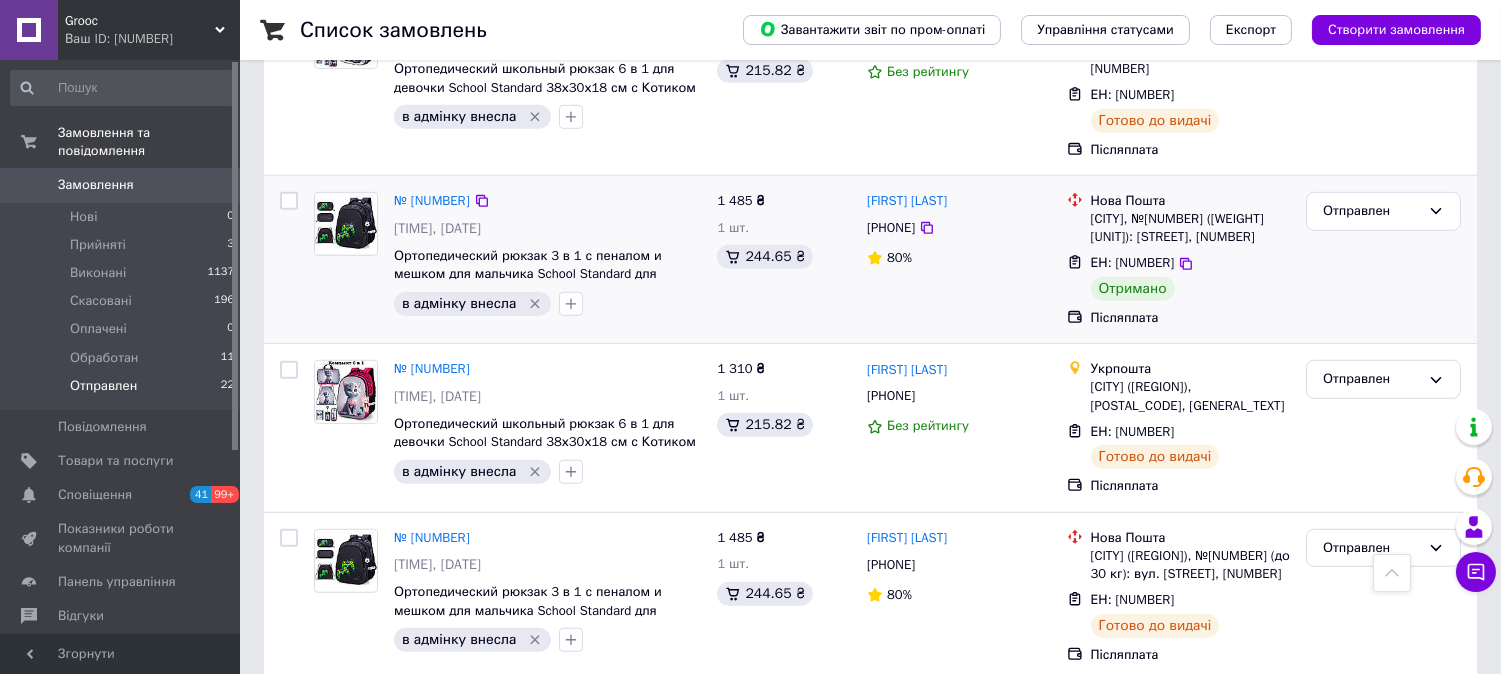scroll, scrollTop: 2444, scrollLeft: 0, axis: vertical 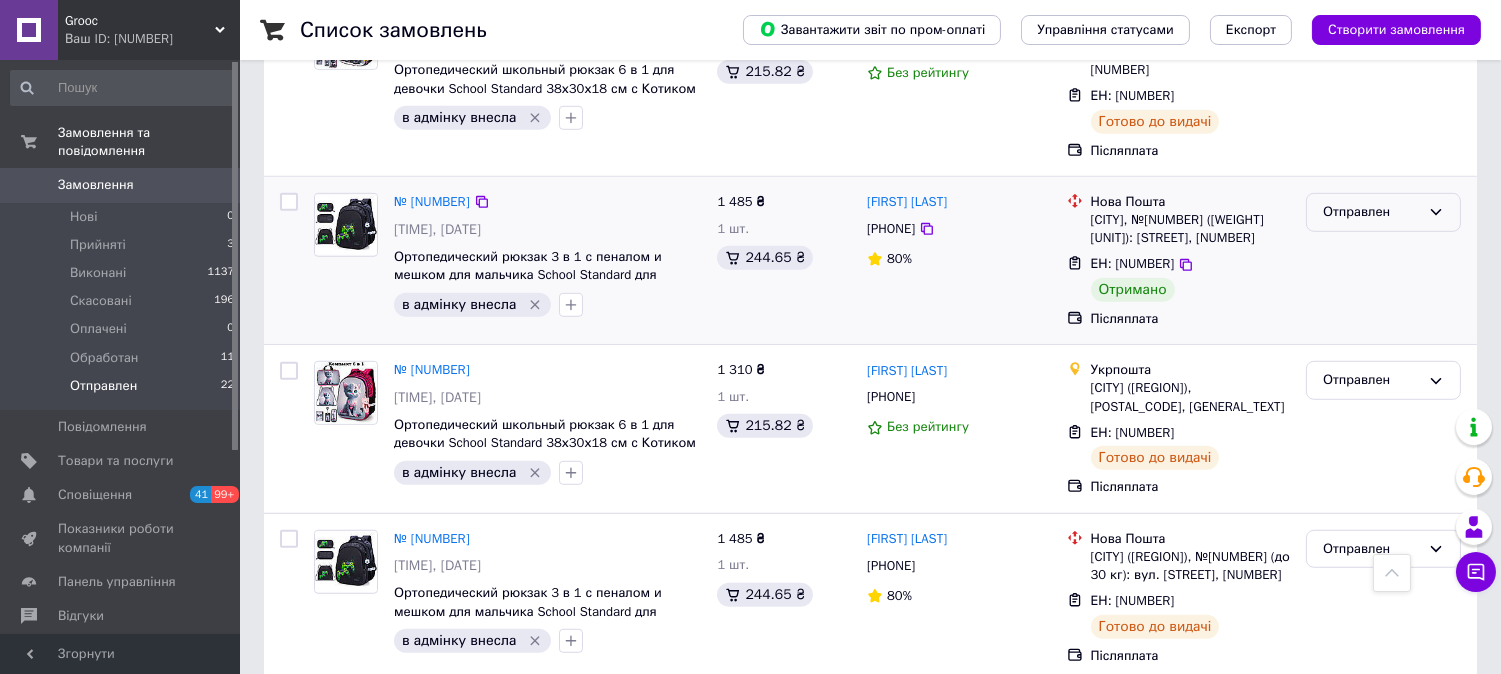 click on "Отправлен" at bounding box center (1371, 212) 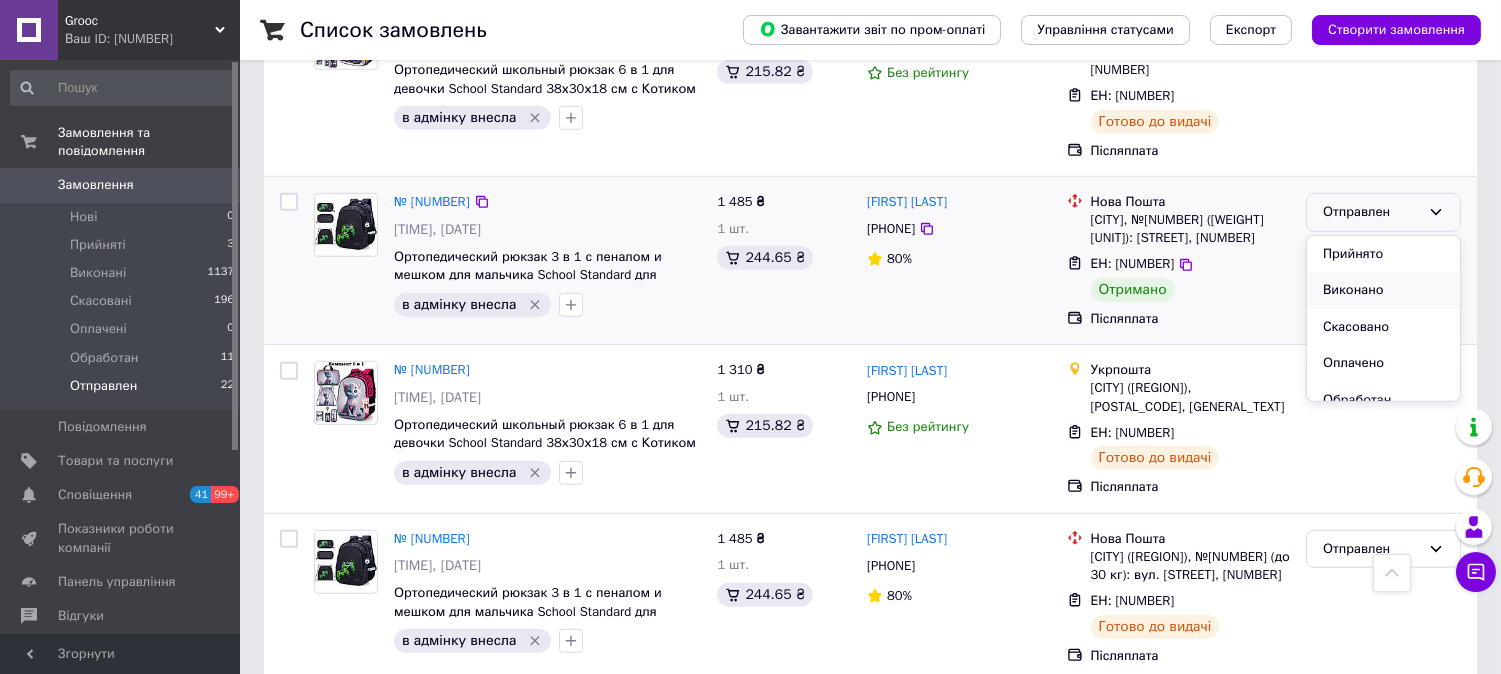 click on "Виконано" at bounding box center (1383, 290) 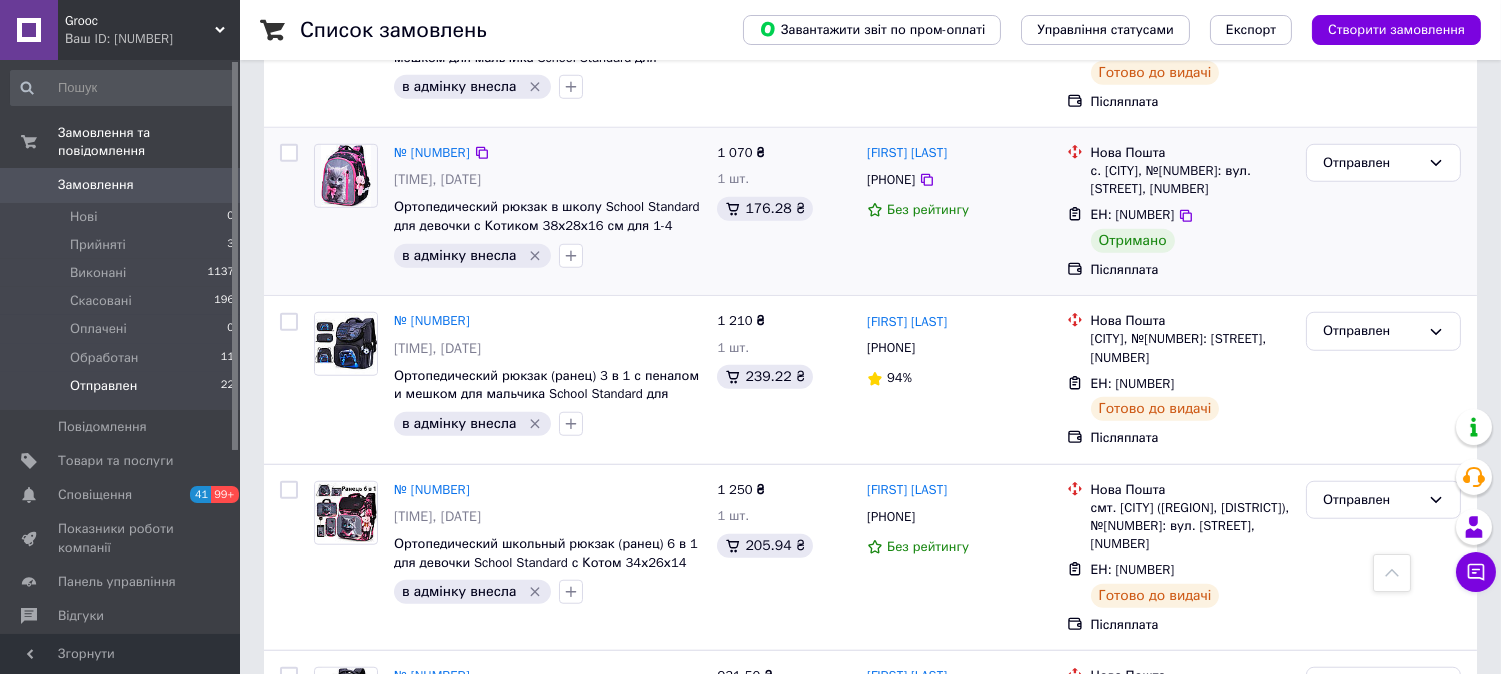scroll, scrollTop: 3000, scrollLeft: 0, axis: vertical 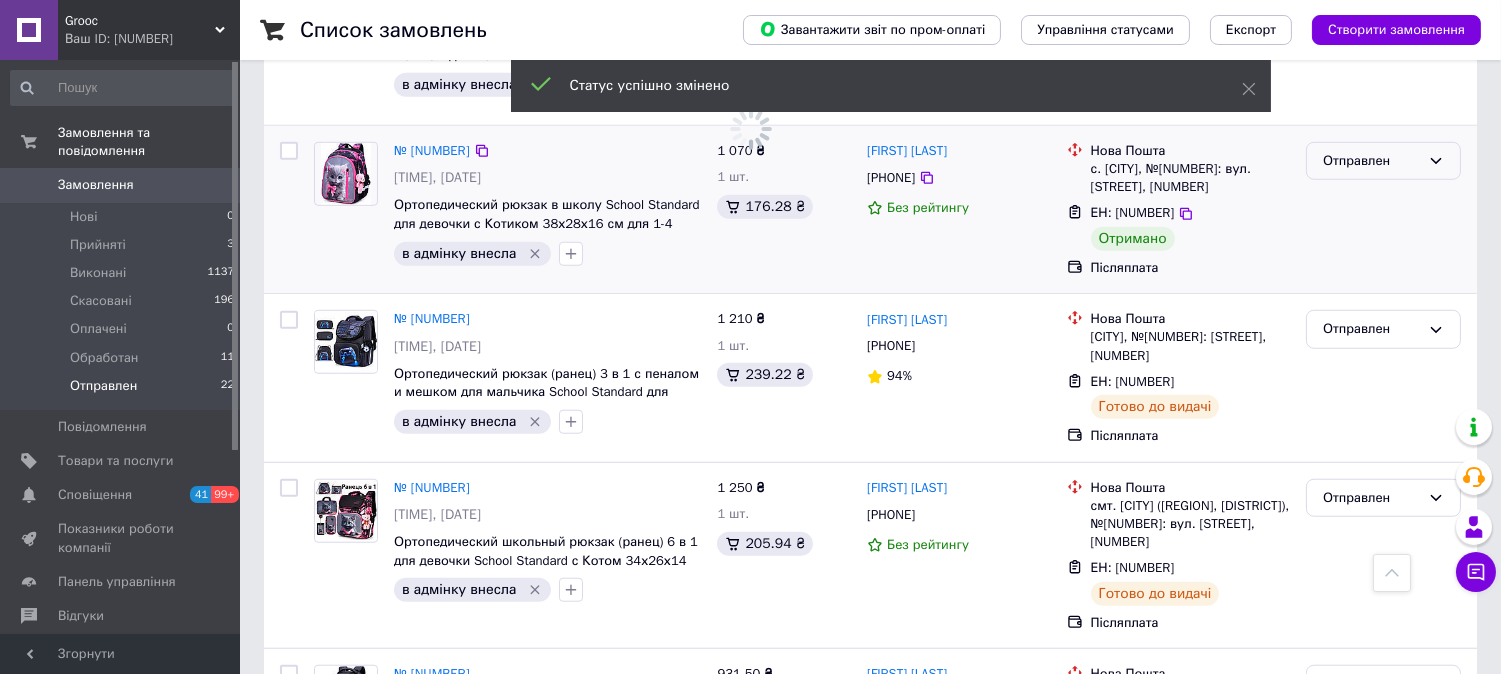 click on "Отправлен" at bounding box center [1371, 161] 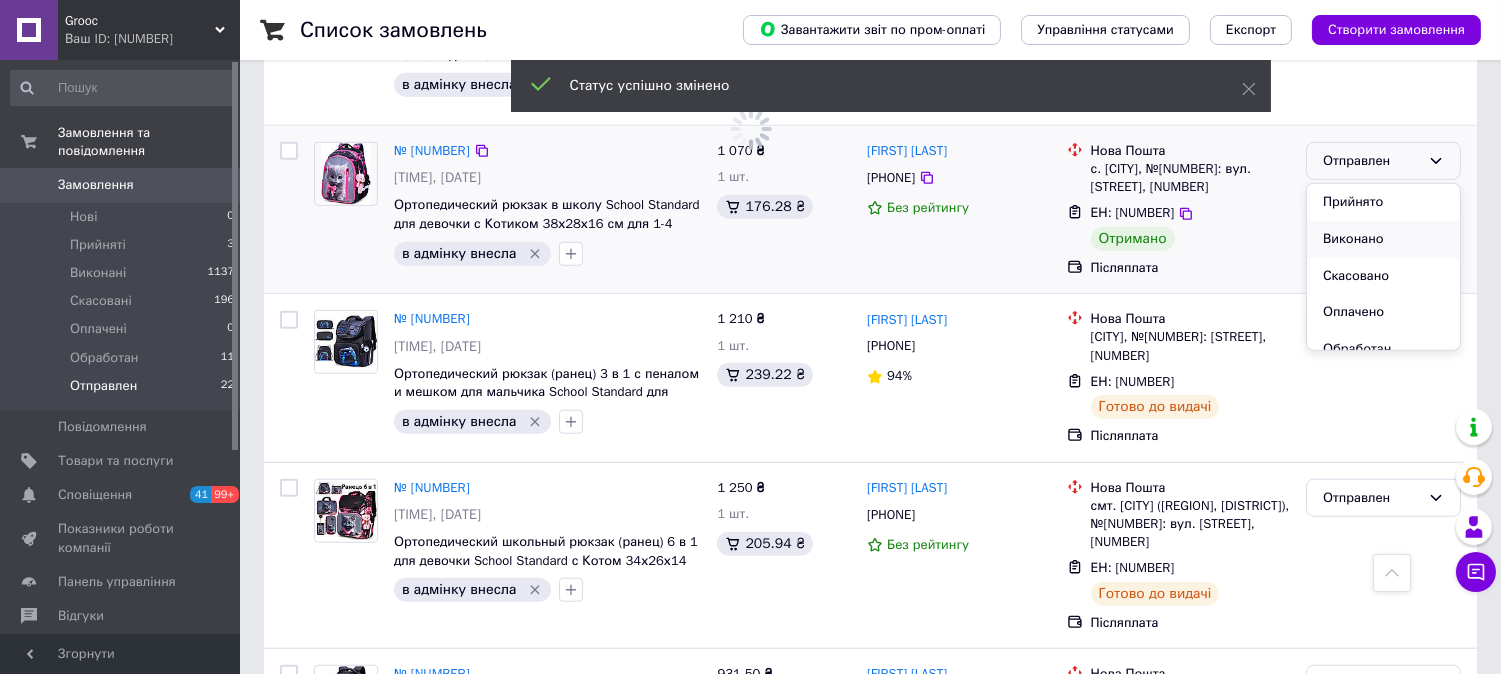 click on "Виконано" at bounding box center (1383, 239) 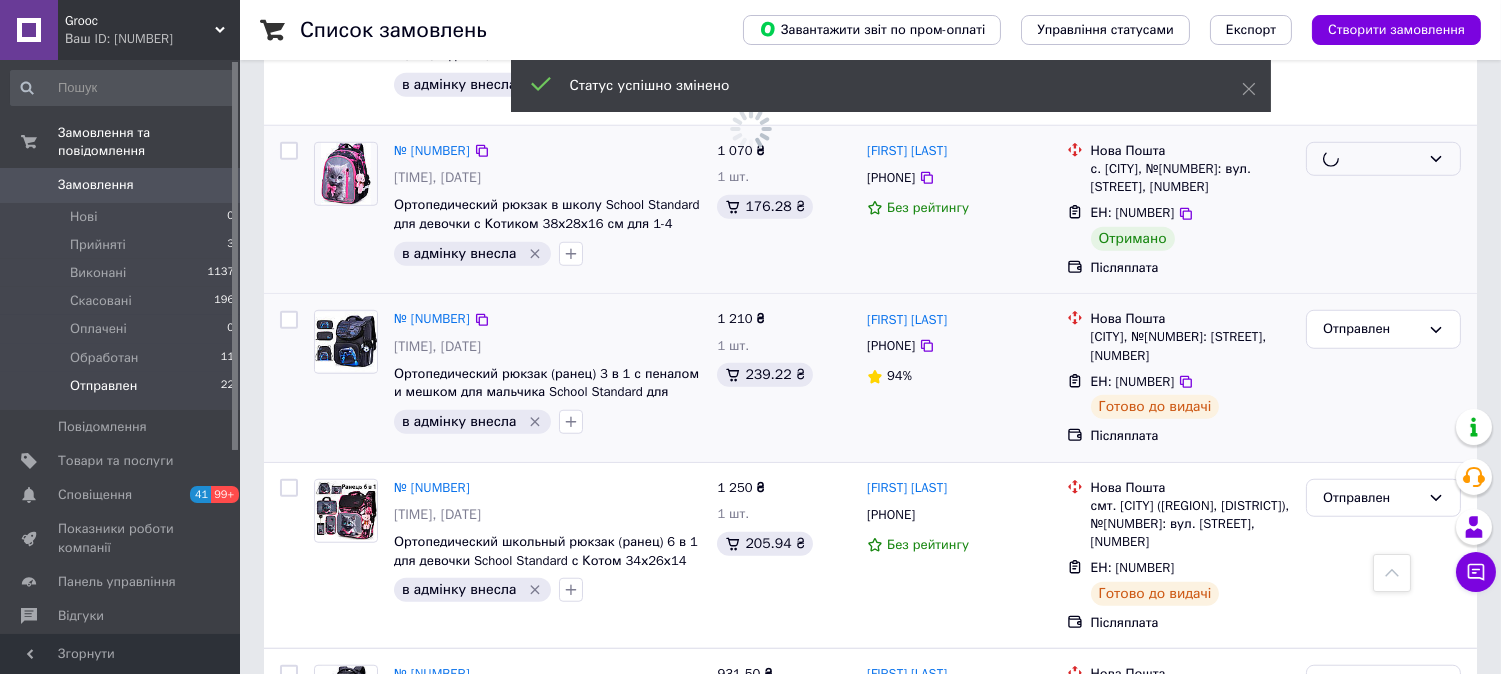 scroll, scrollTop: 3298, scrollLeft: 0, axis: vertical 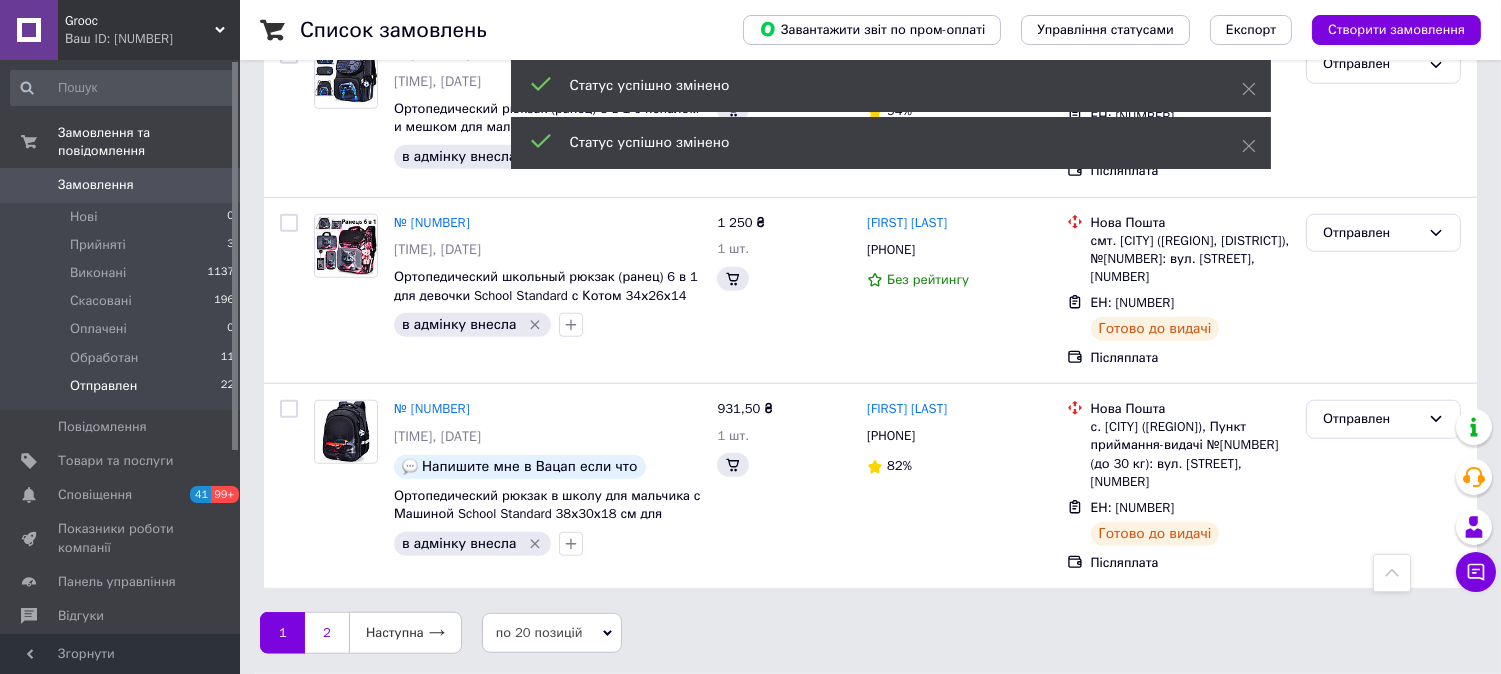 click on "2" at bounding box center (327, 633) 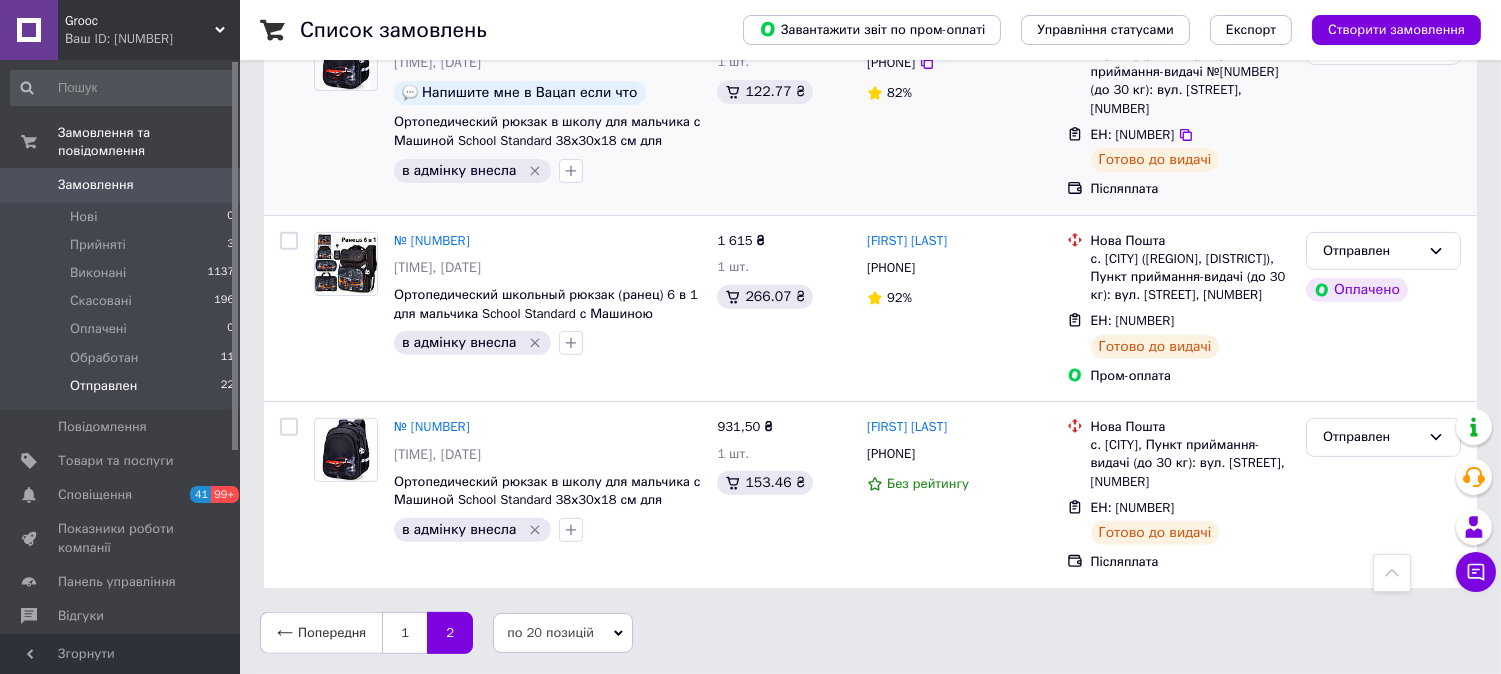 scroll, scrollTop: 1517, scrollLeft: 0, axis: vertical 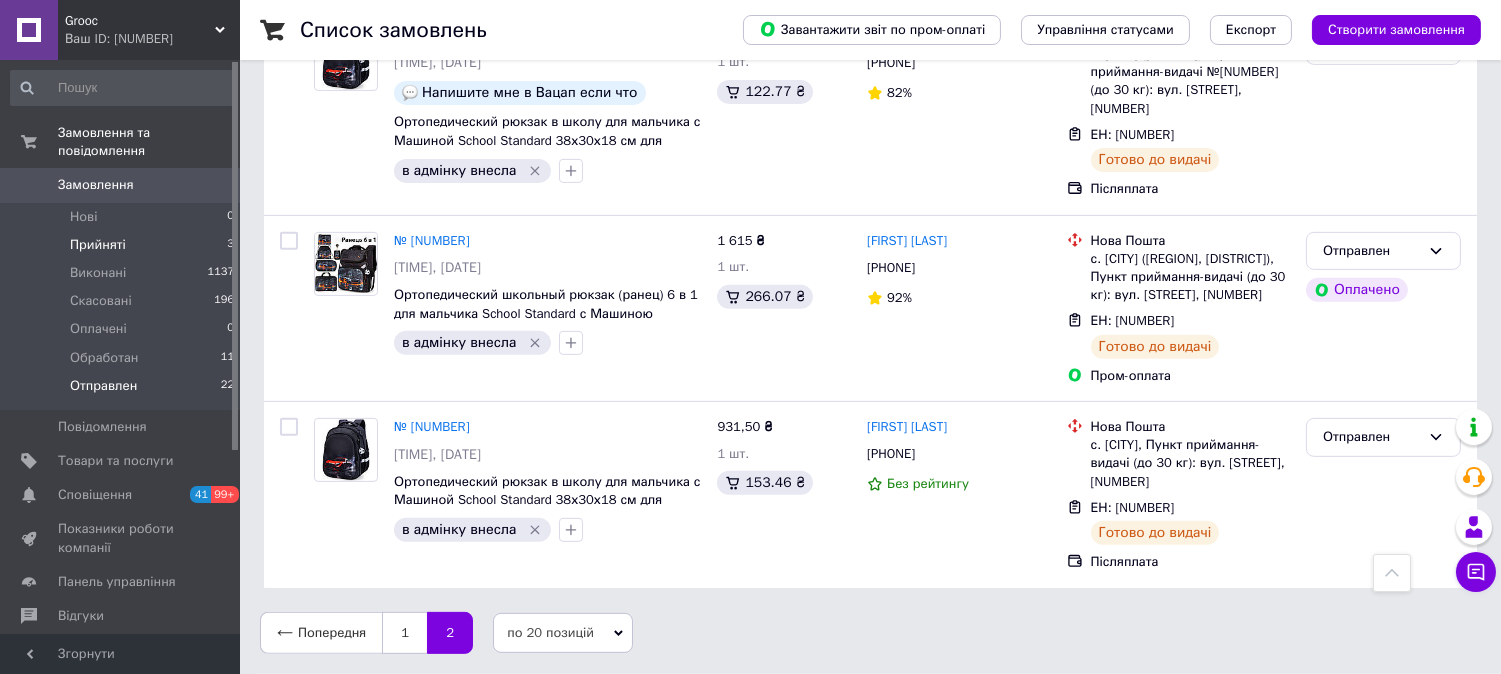 click on "Прийняті" at bounding box center [98, 245] 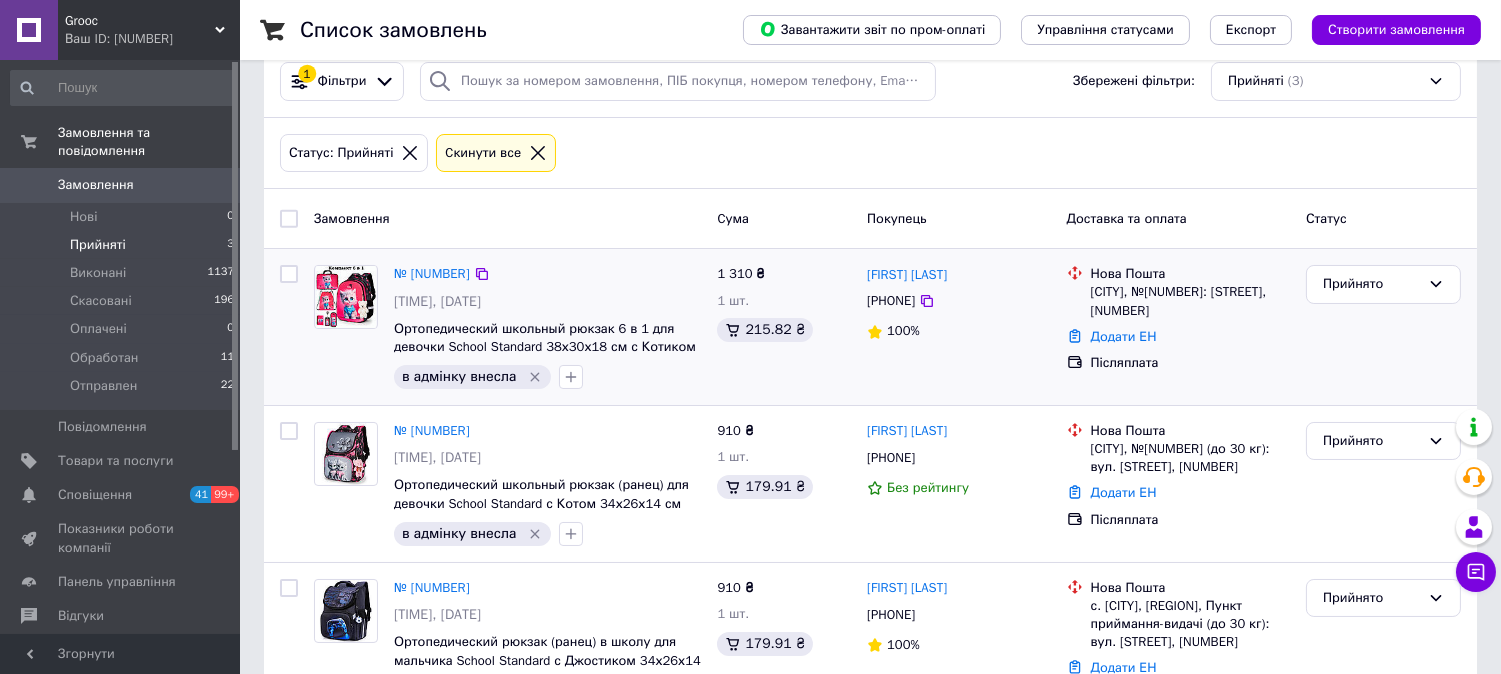scroll, scrollTop: 0, scrollLeft: 0, axis: both 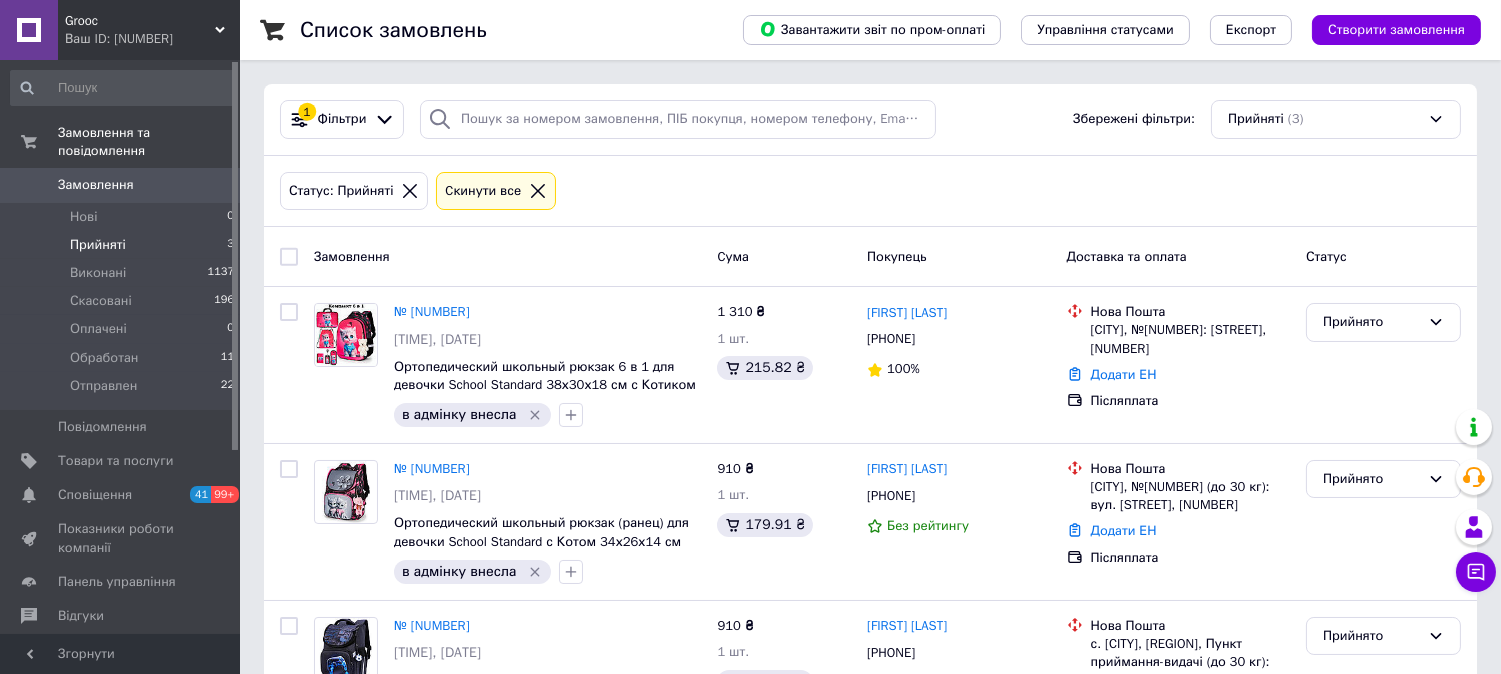 click on "Grooc" at bounding box center [140, 21] 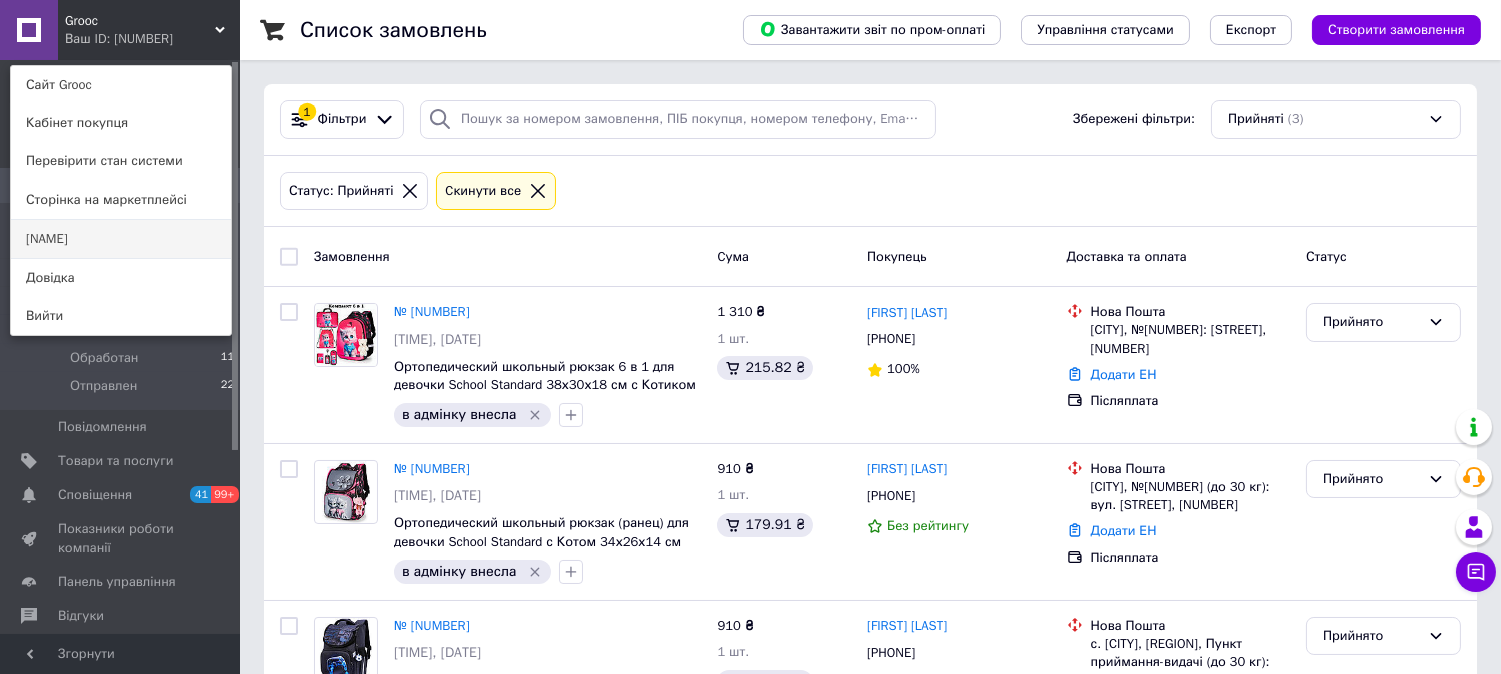 click on "[NAME]" at bounding box center (121, 239) 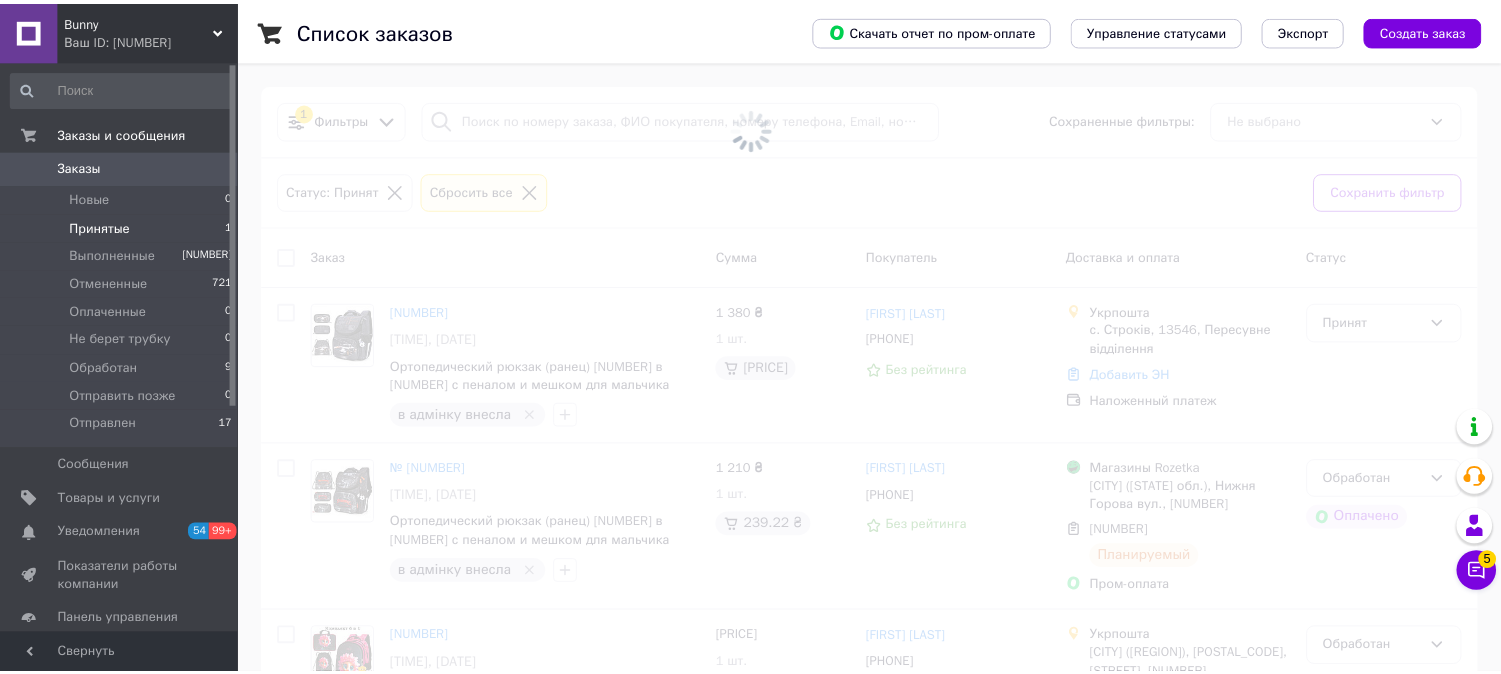 scroll, scrollTop: 0, scrollLeft: 0, axis: both 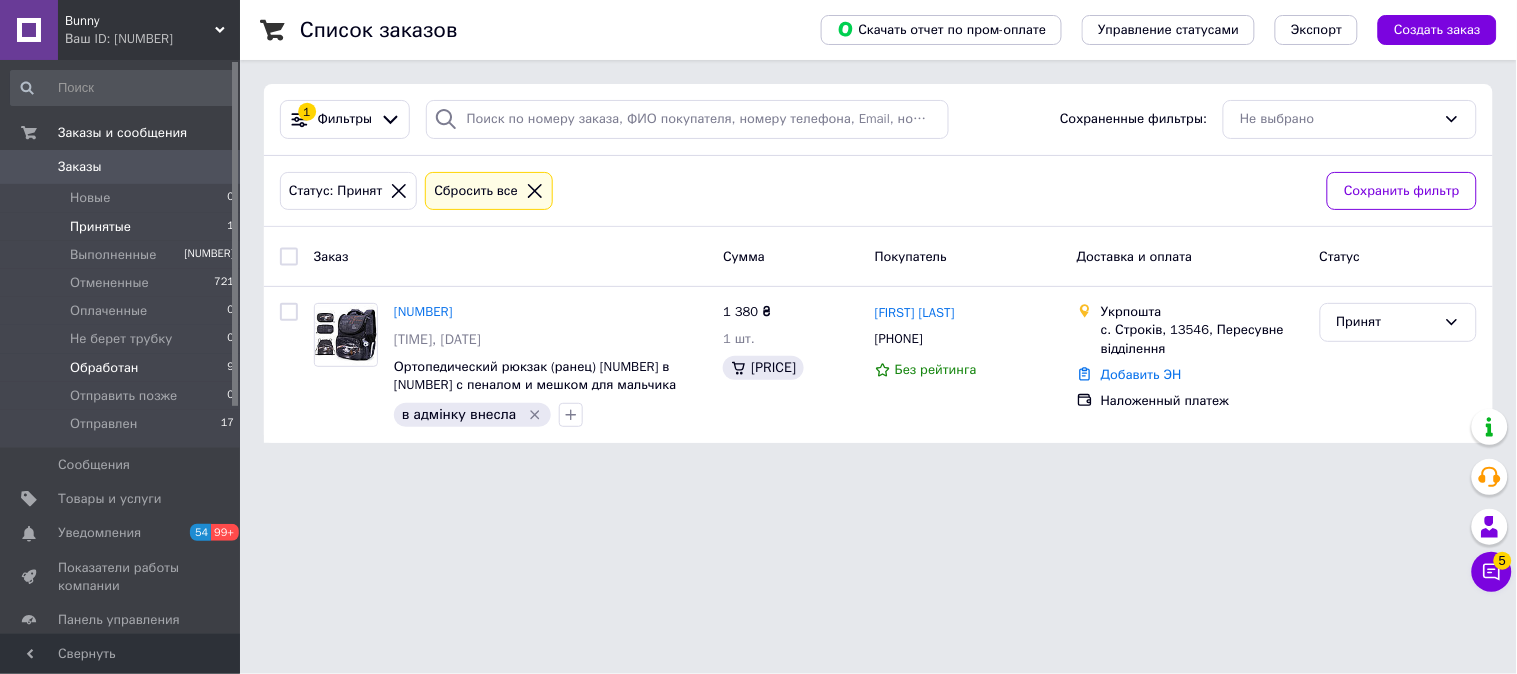 click on "Обработан 9" at bounding box center (123, 368) 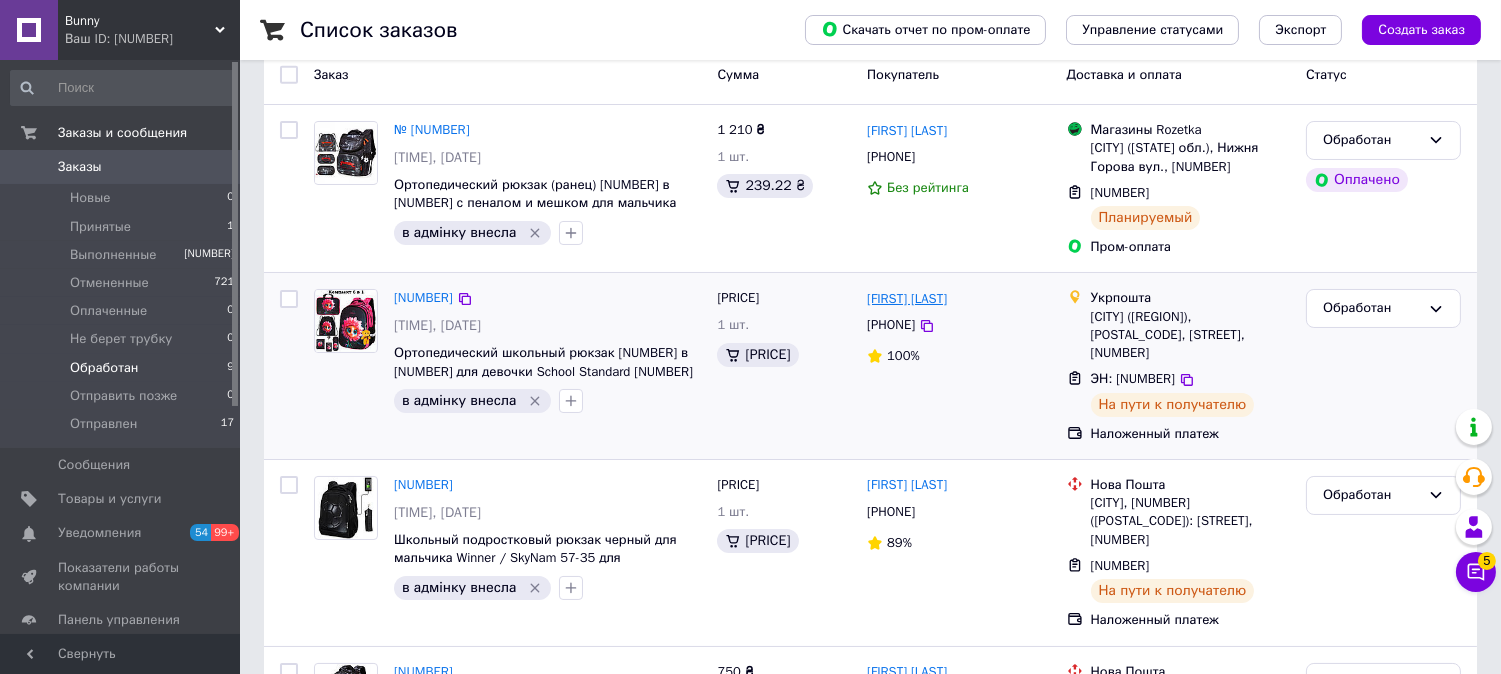 scroll, scrollTop: 222, scrollLeft: 0, axis: vertical 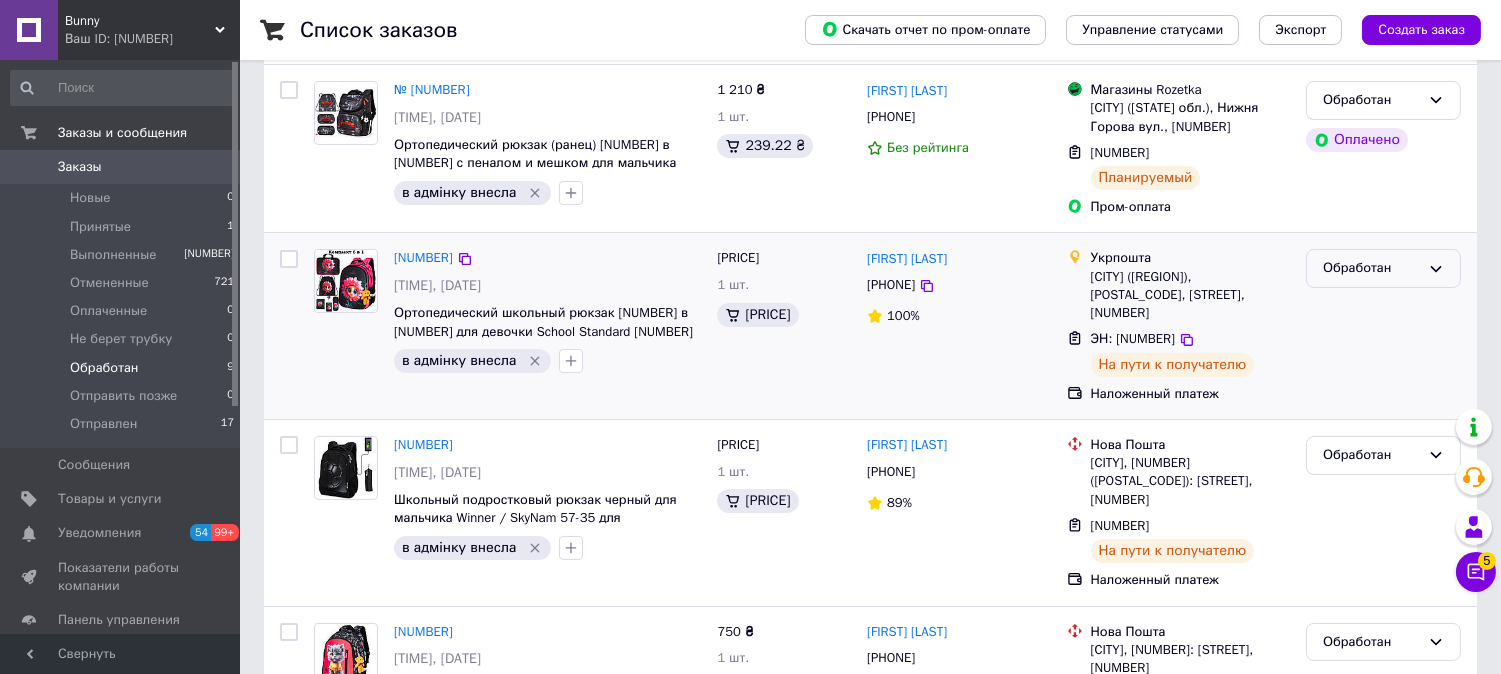 click on "Обработан" at bounding box center (1371, 268) 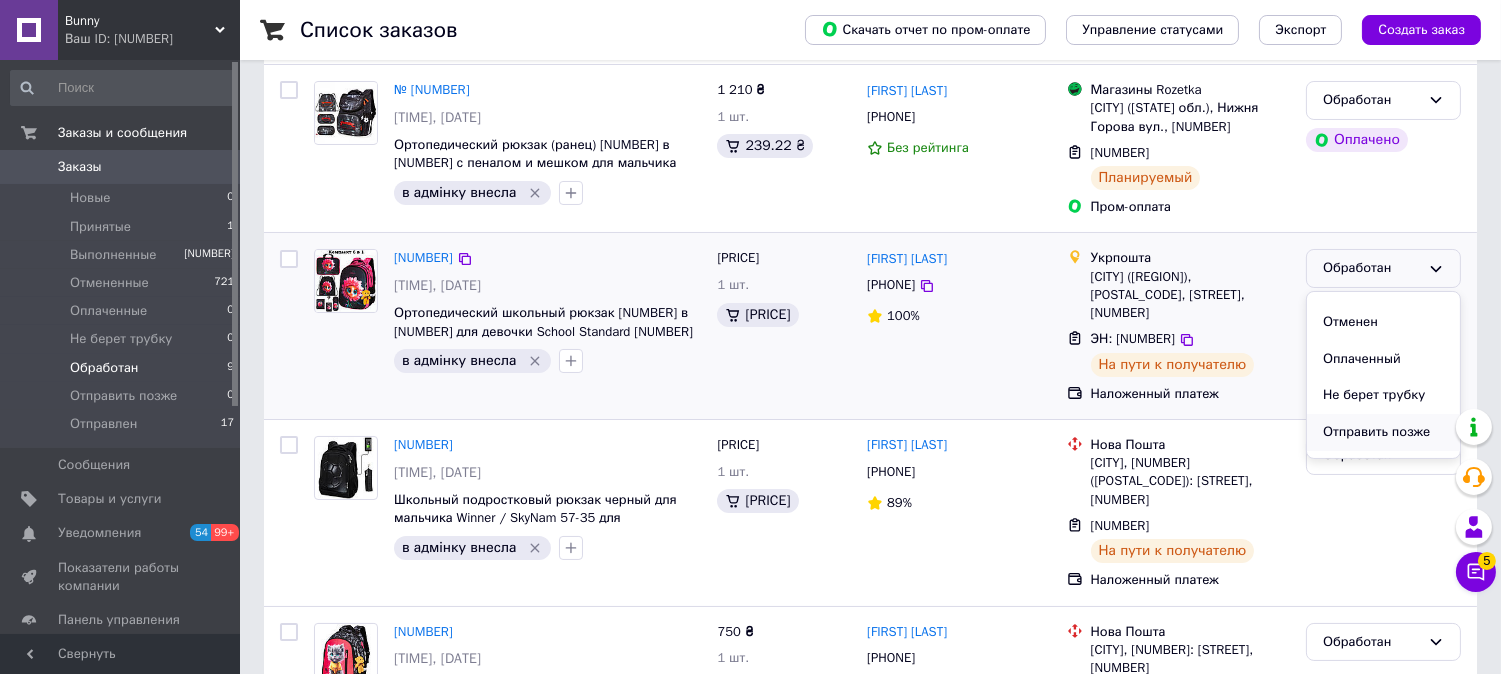 scroll, scrollTop: 90, scrollLeft: 0, axis: vertical 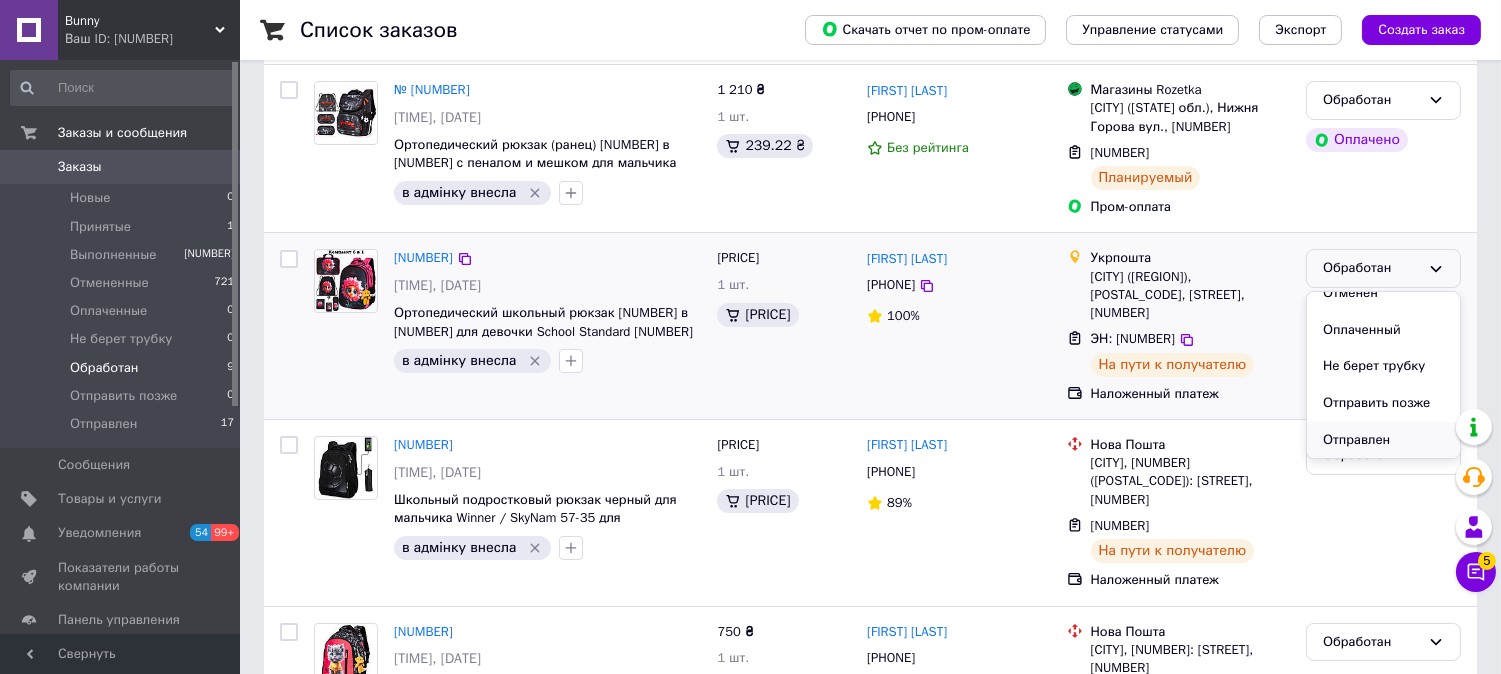 click on "Отправлен" at bounding box center [1383, 440] 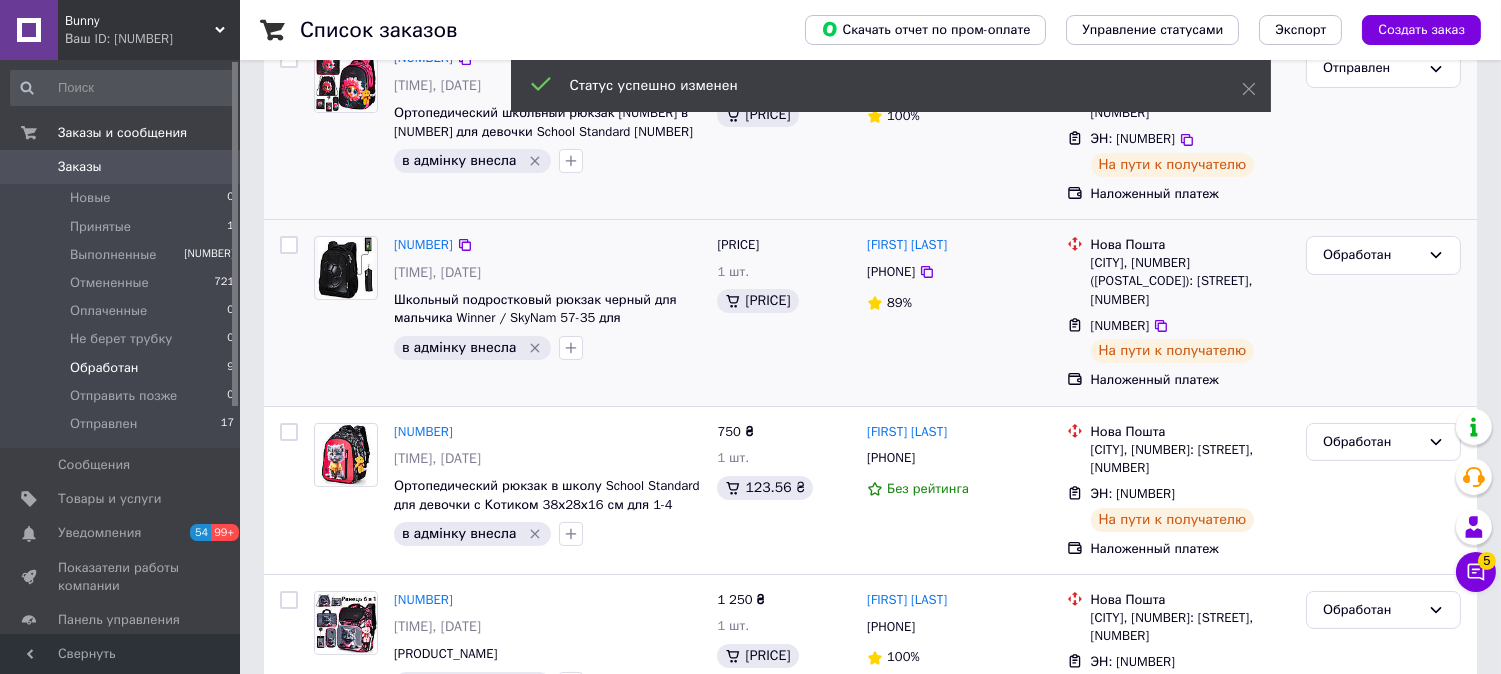 scroll, scrollTop: 444, scrollLeft: 0, axis: vertical 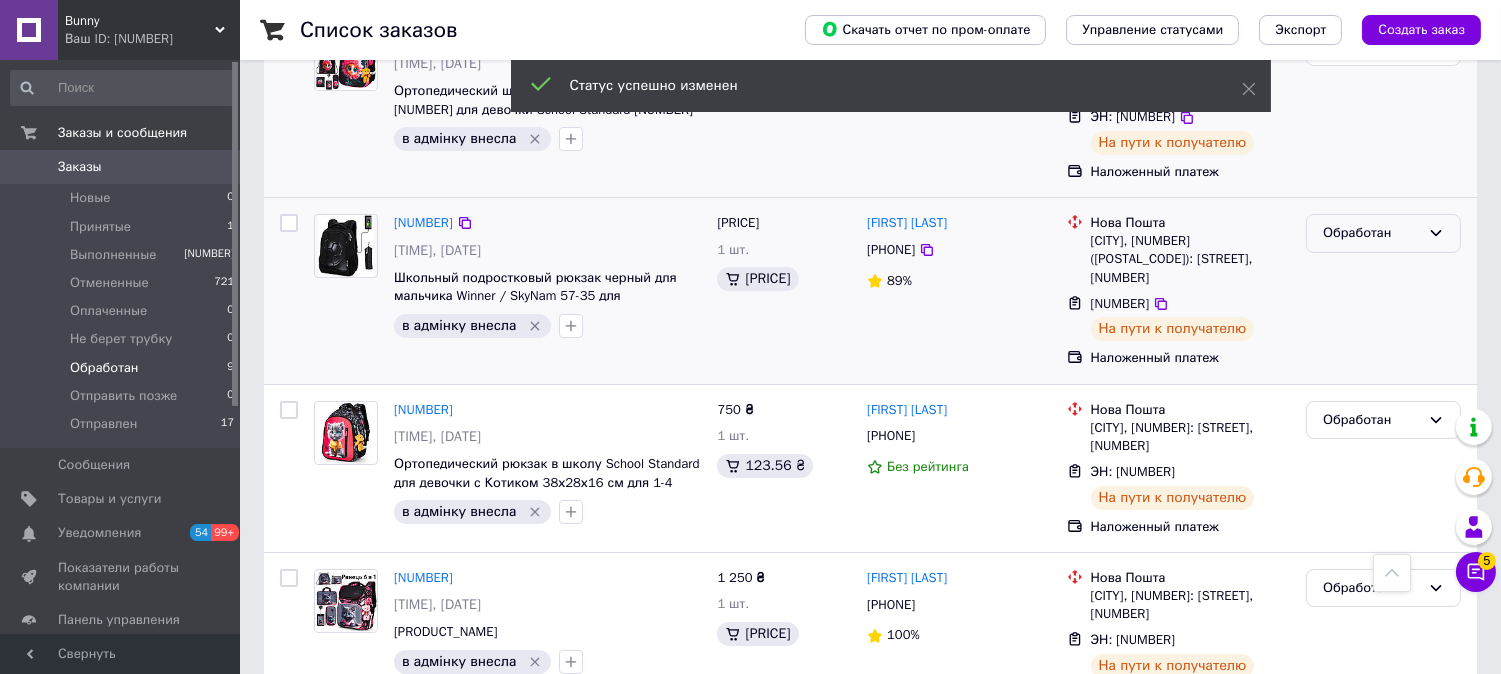 click on "Обработан" at bounding box center [1371, 233] 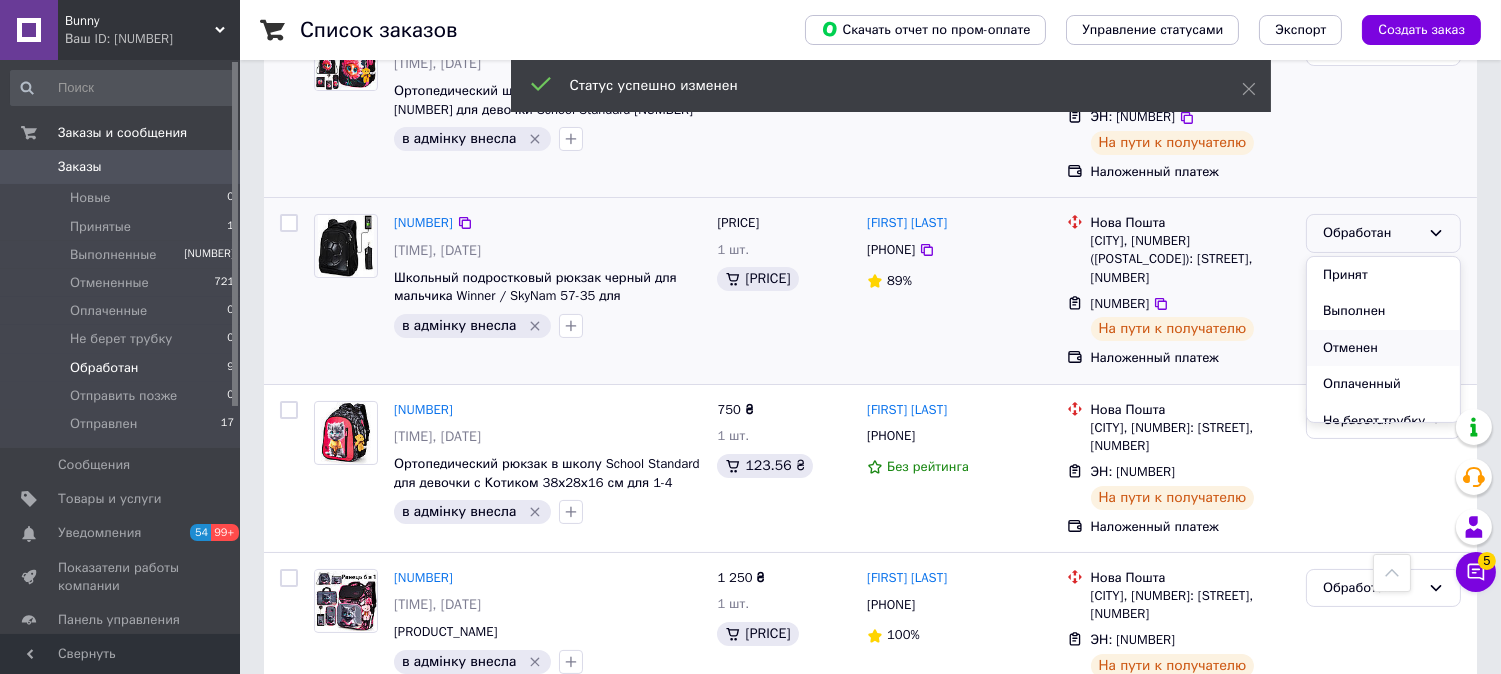 scroll, scrollTop: 90, scrollLeft: 0, axis: vertical 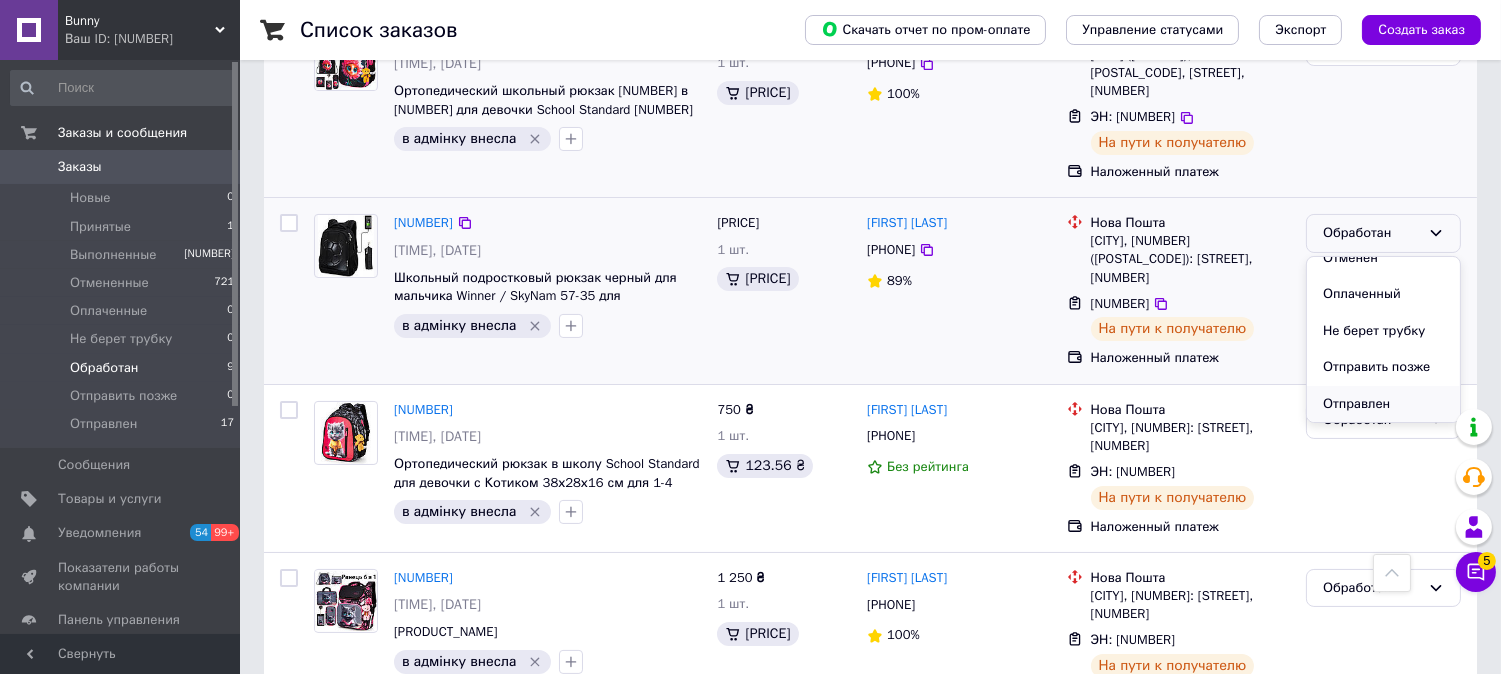 click on "Отправлен" at bounding box center (1383, 404) 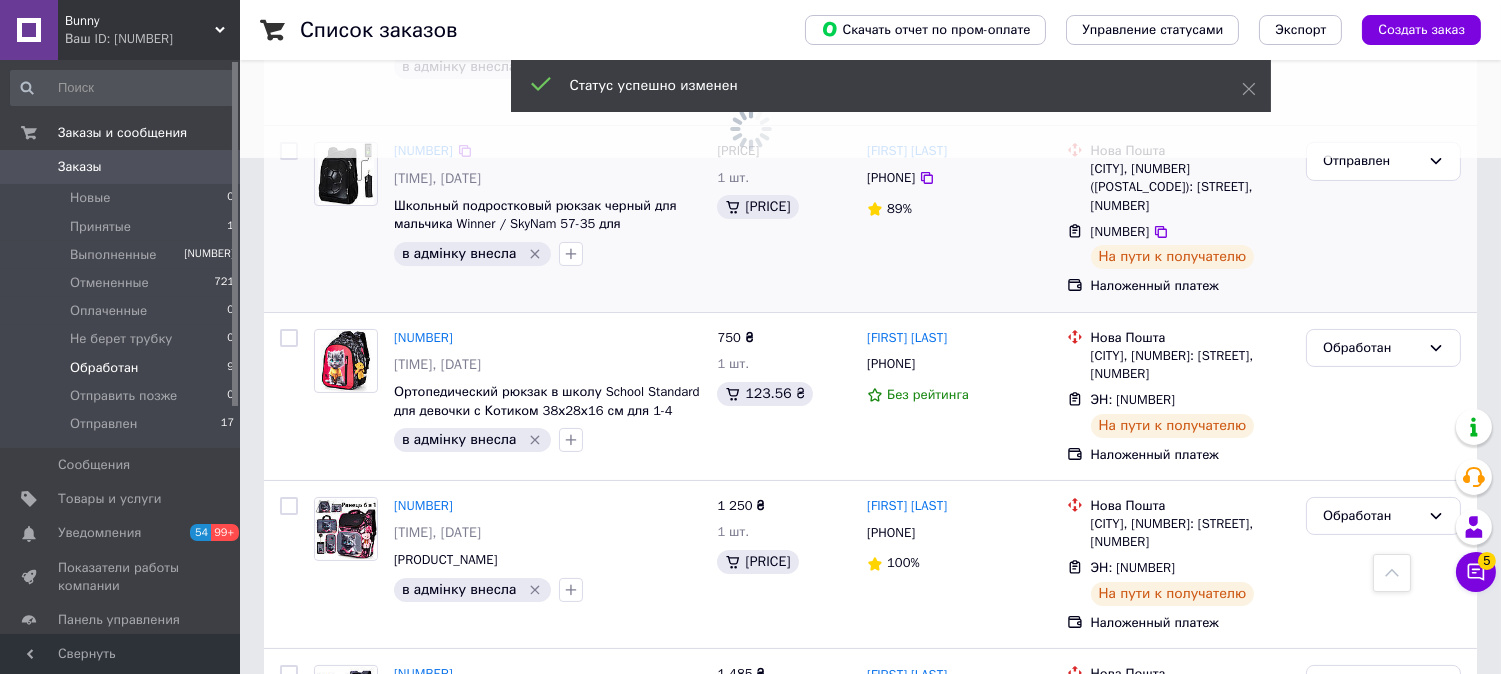 scroll, scrollTop: 555, scrollLeft: 0, axis: vertical 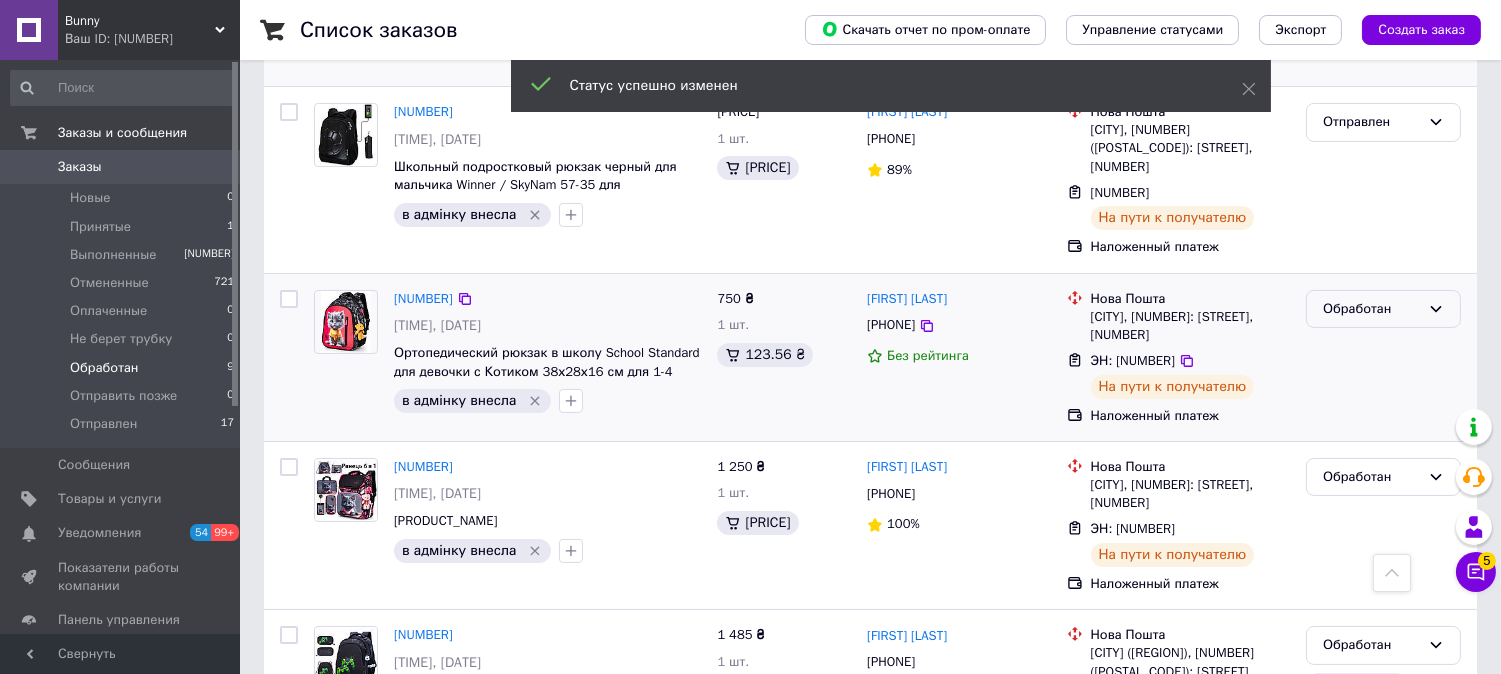 click on "Обработан" at bounding box center (1371, 309) 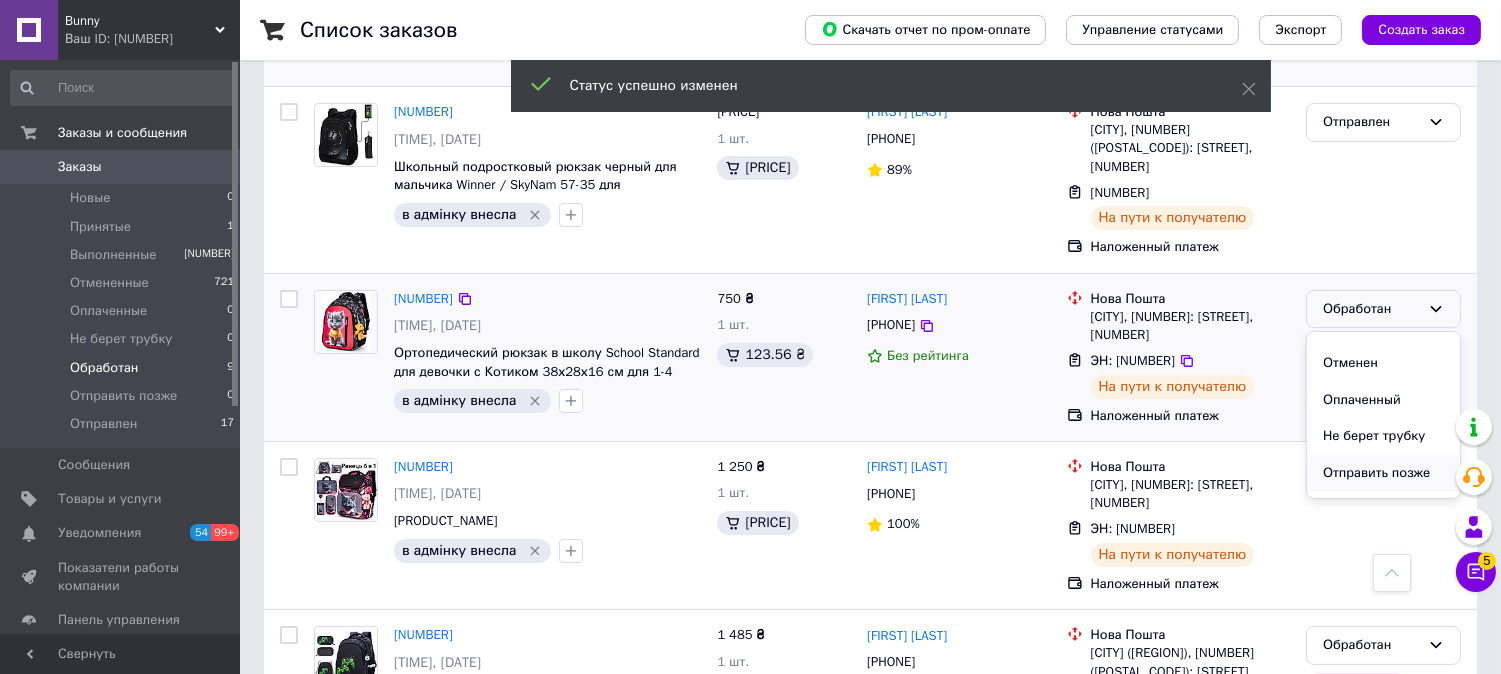scroll, scrollTop: 90, scrollLeft: 0, axis: vertical 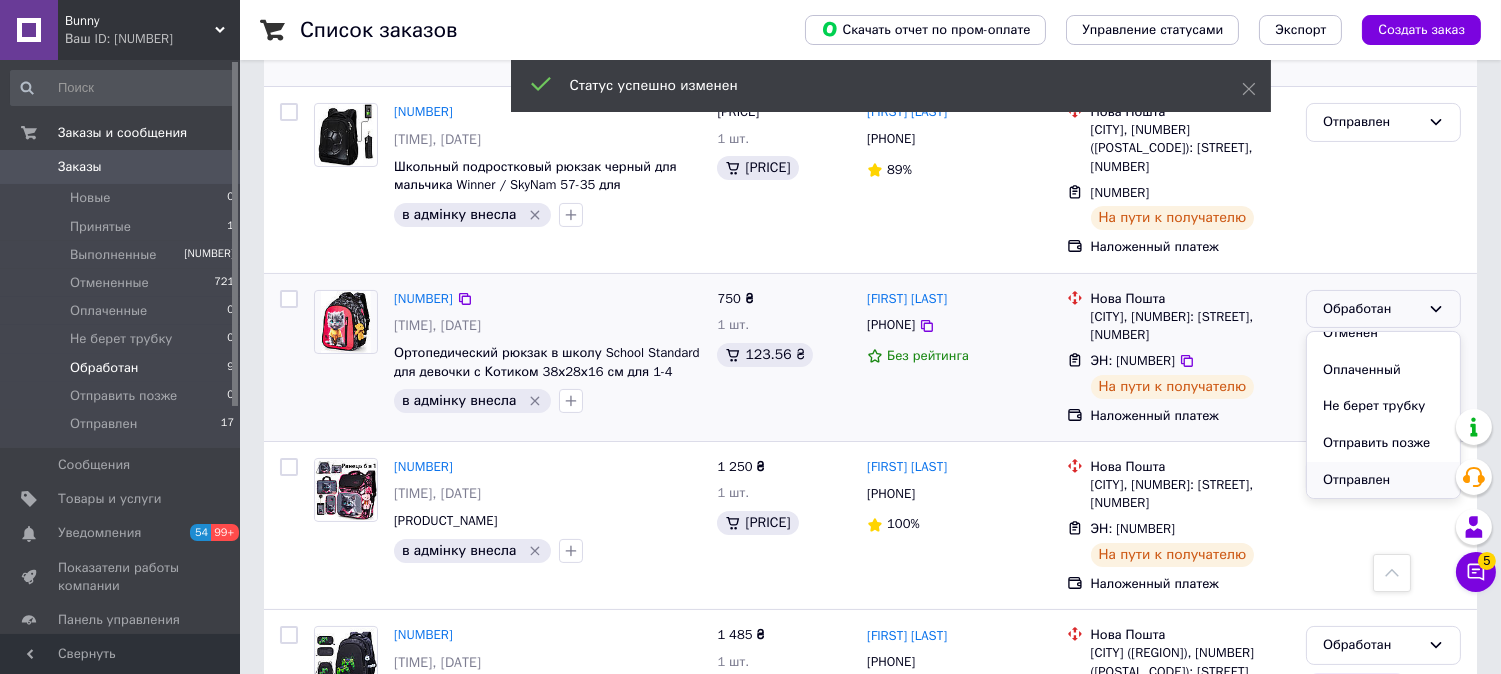 click on "Отправлен" at bounding box center (1383, 480) 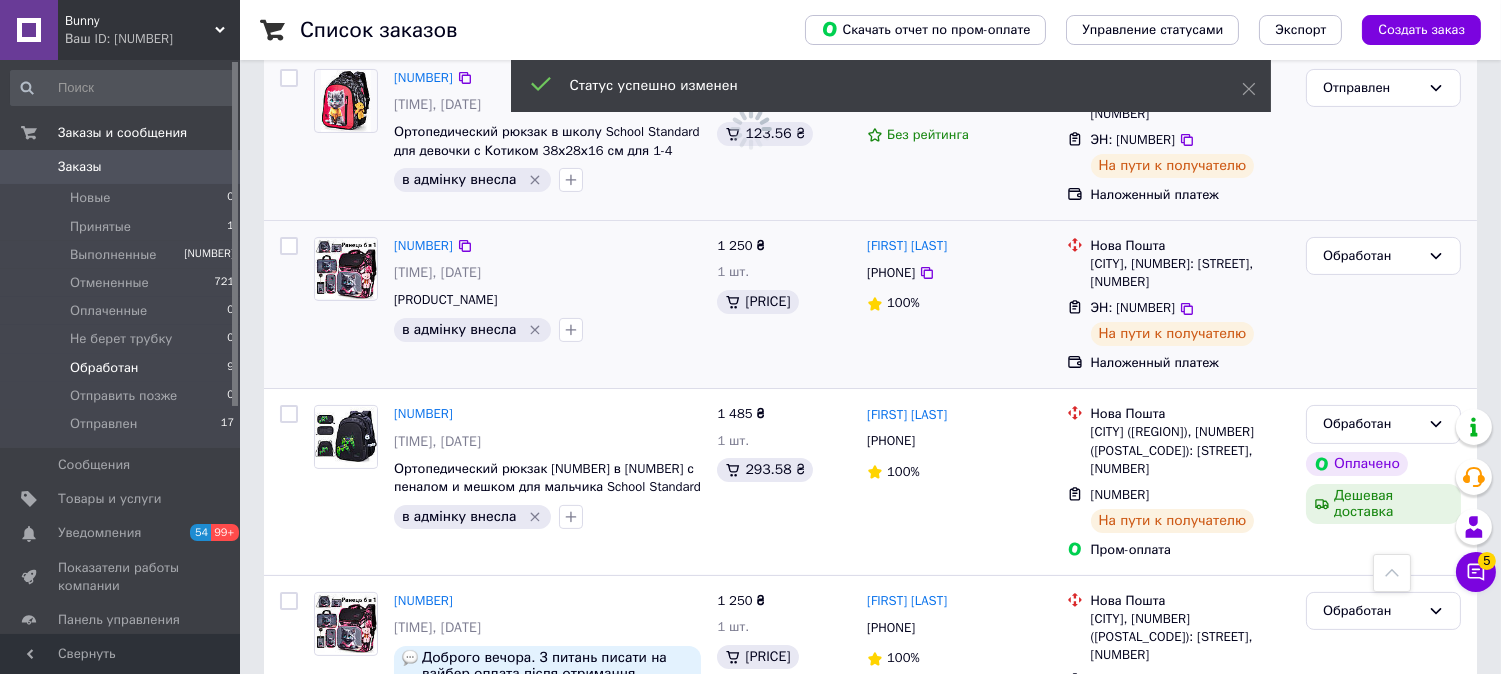 scroll, scrollTop: 777, scrollLeft: 0, axis: vertical 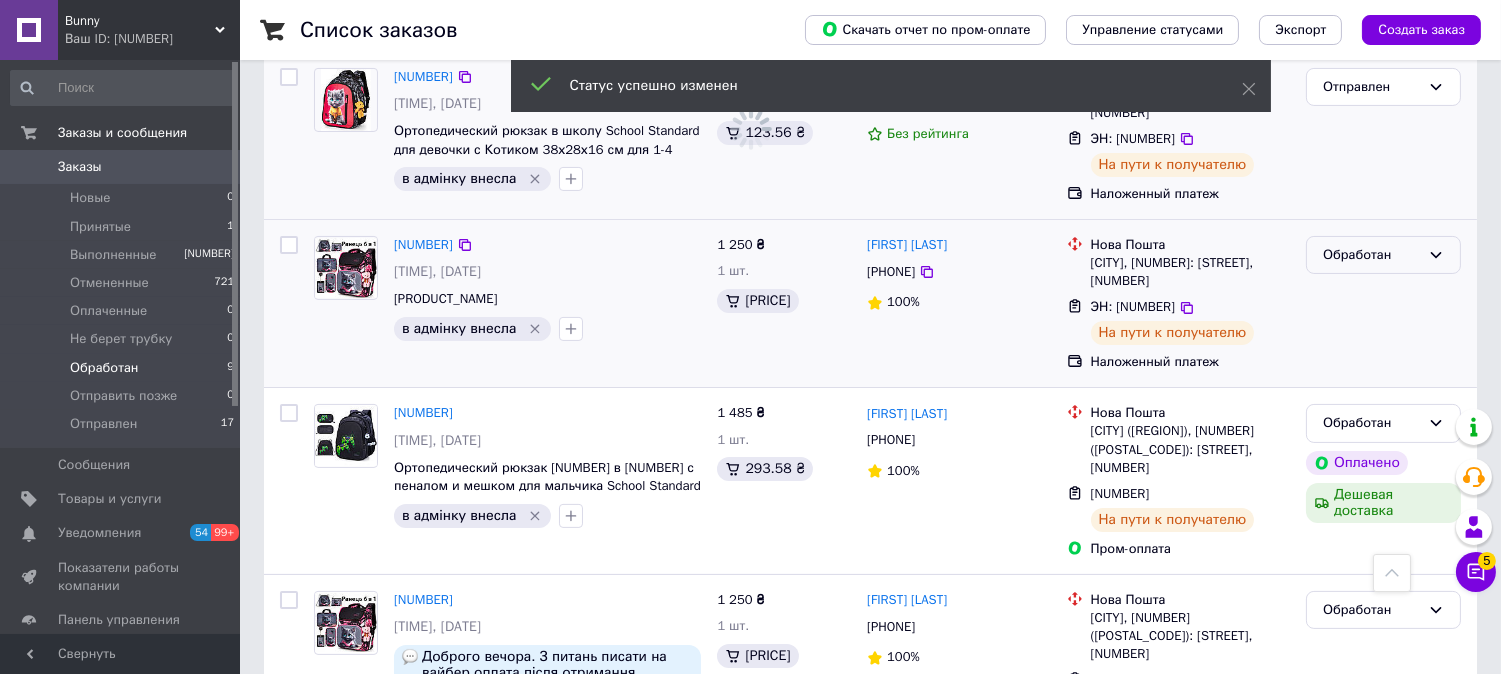 click on "Обработан" at bounding box center [1371, 255] 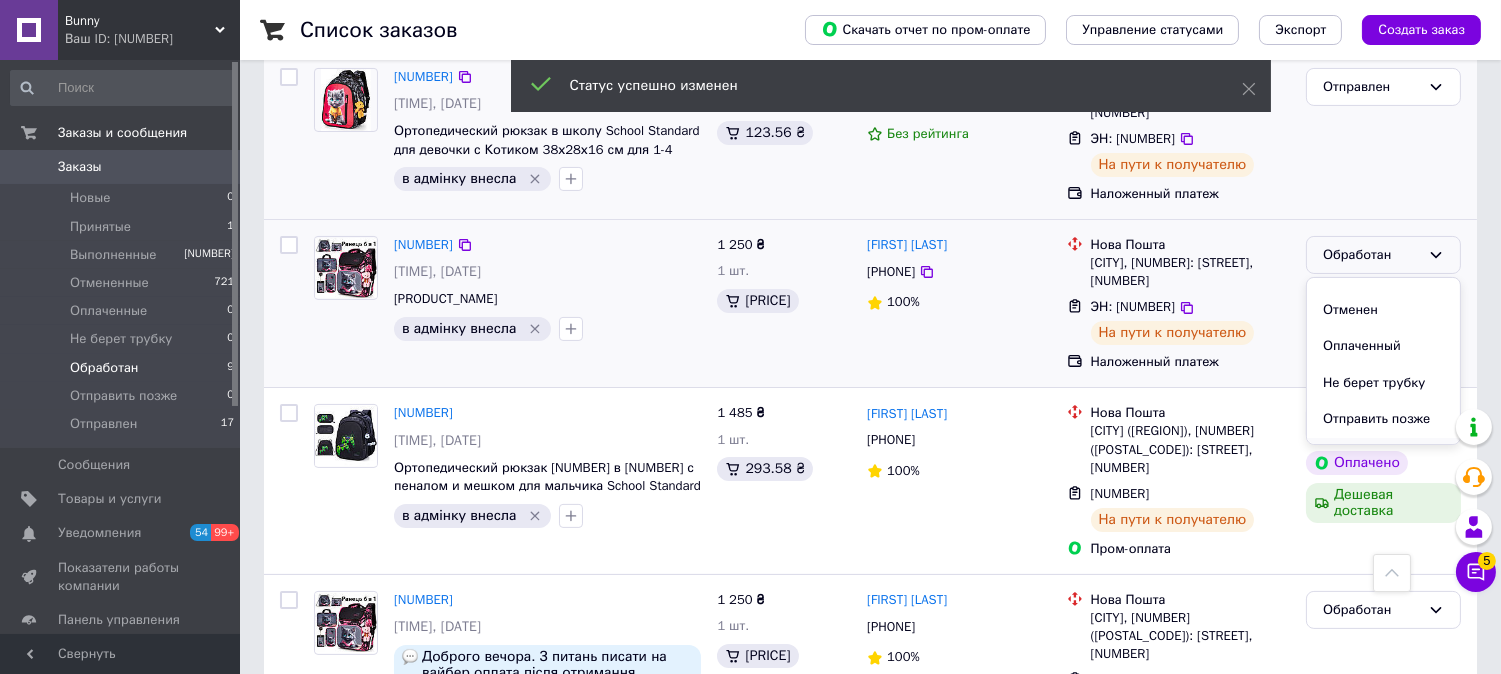 scroll, scrollTop: 90, scrollLeft: 0, axis: vertical 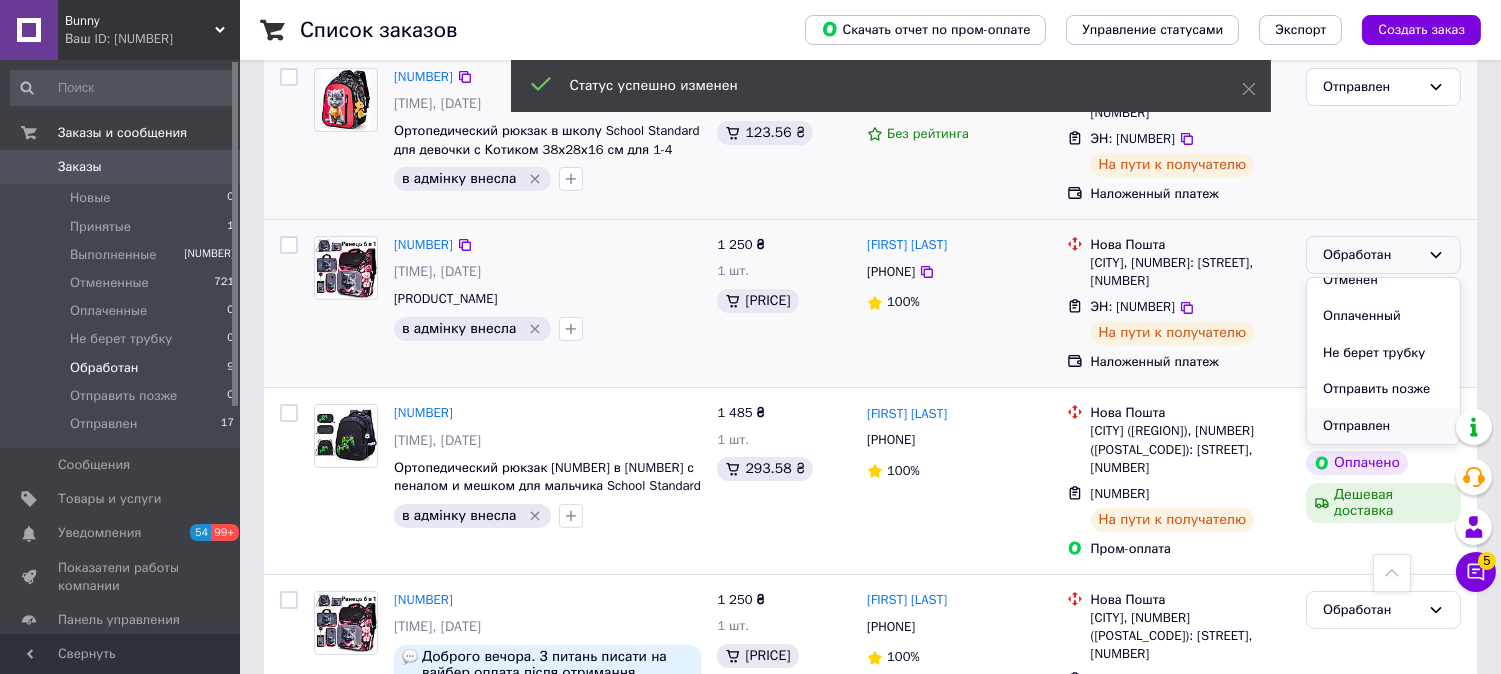 click on "Отправлен" at bounding box center (1383, 426) 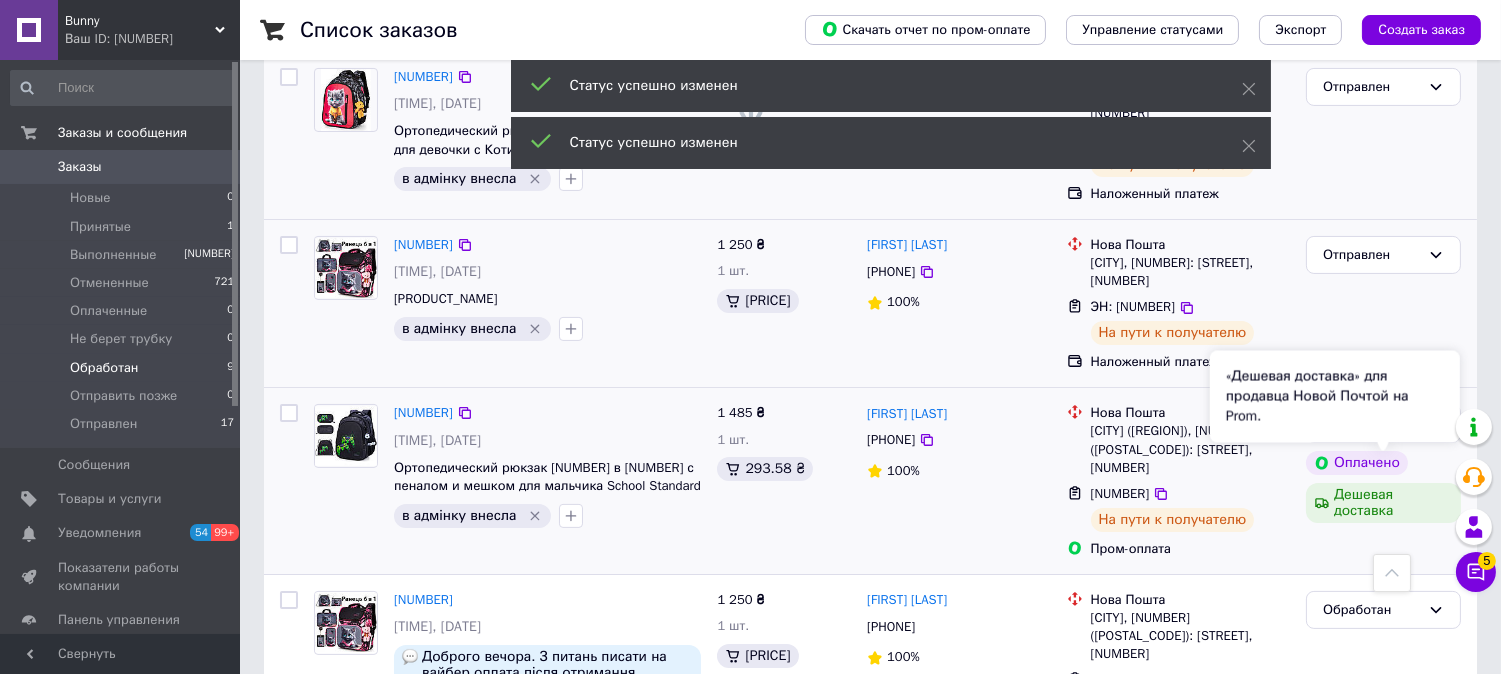 scroll, scrollTop: 1000, scrollLeft: 0, axis: vertical 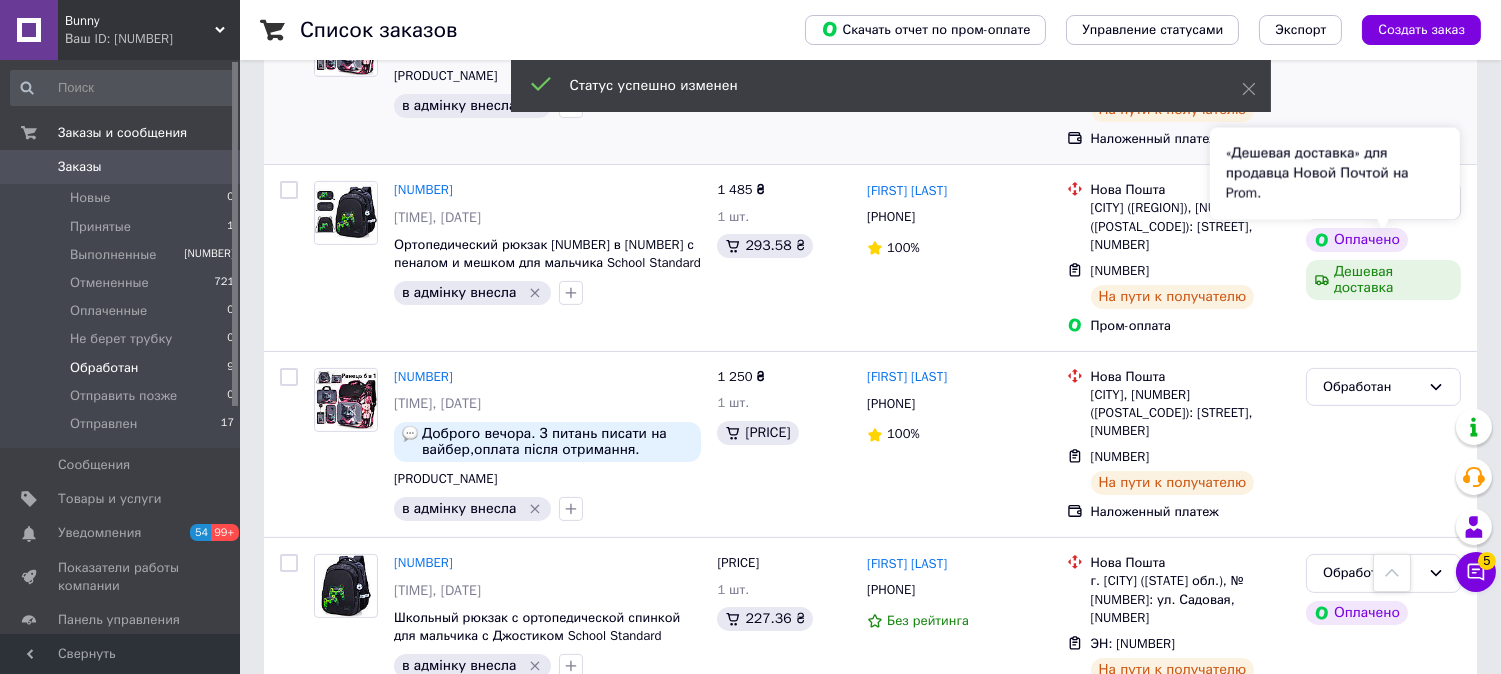 click on "«Дешевая доставка» для продавца Новой Почтой на Prom." at bounding box center [1335, 174] 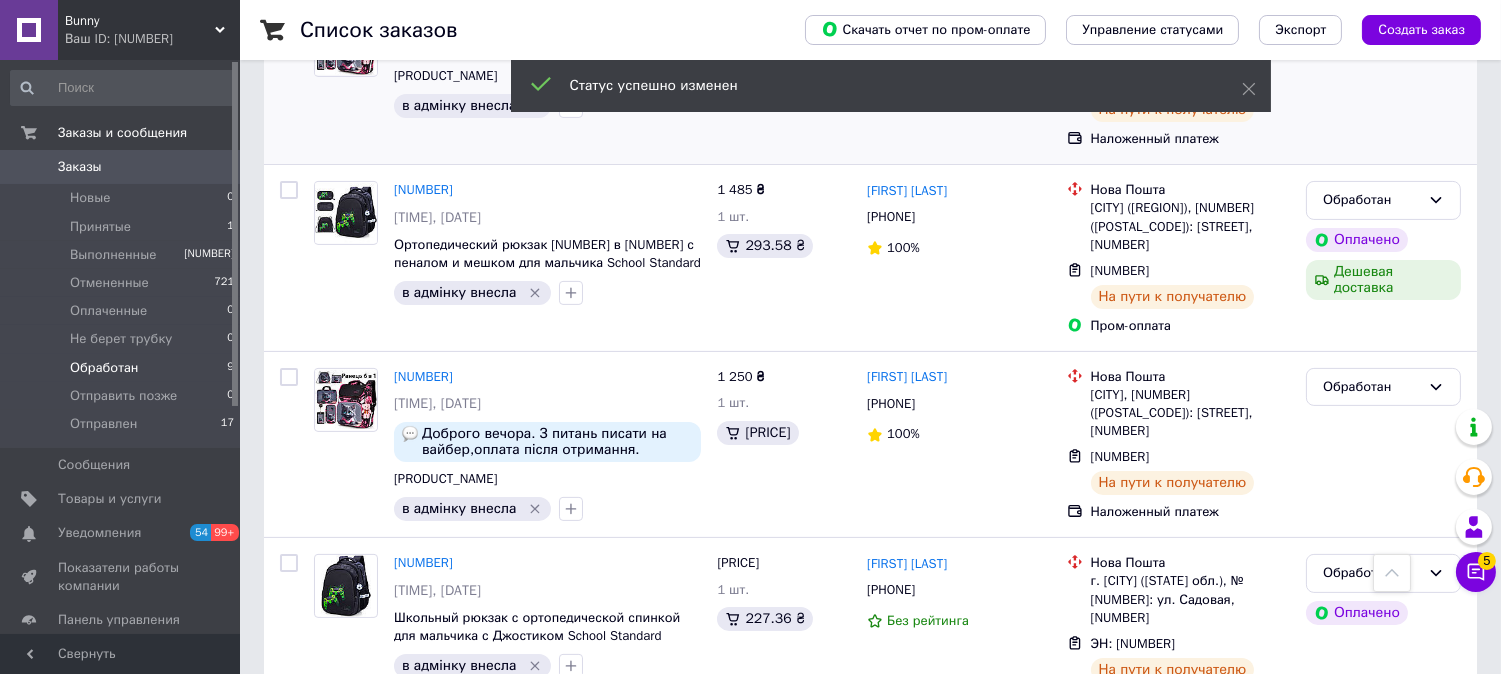 click on "Отправлен" at bounding box center [1383, 80] 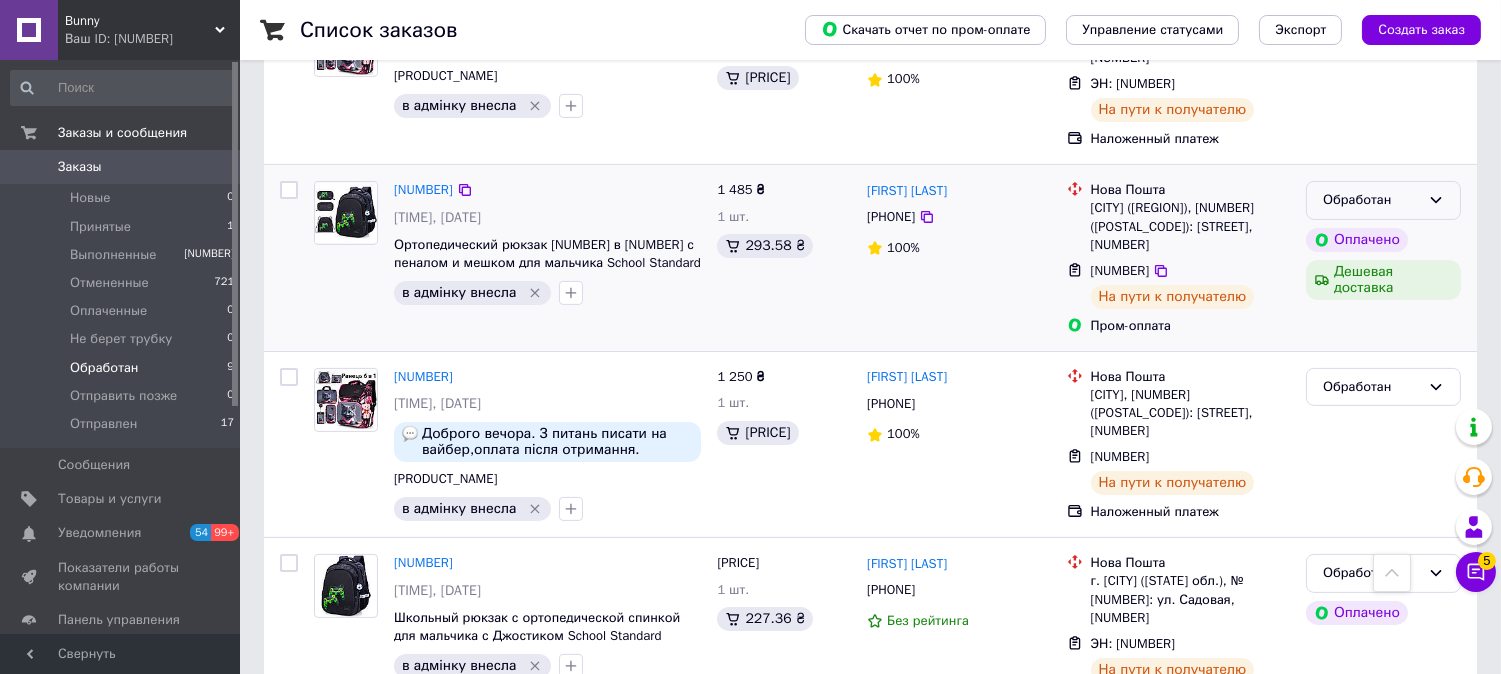 click 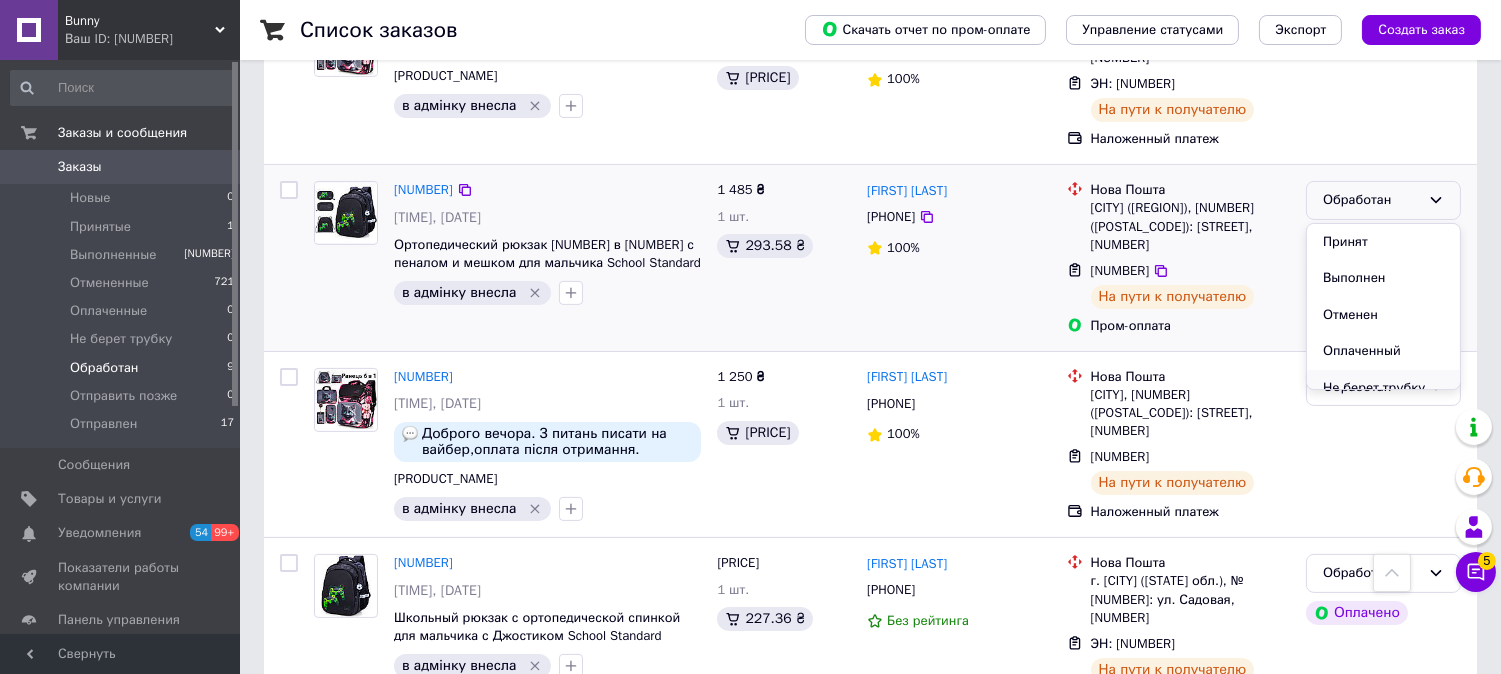 scroll, scrollTop: 90, scrollLeft: 0, axis: vertical 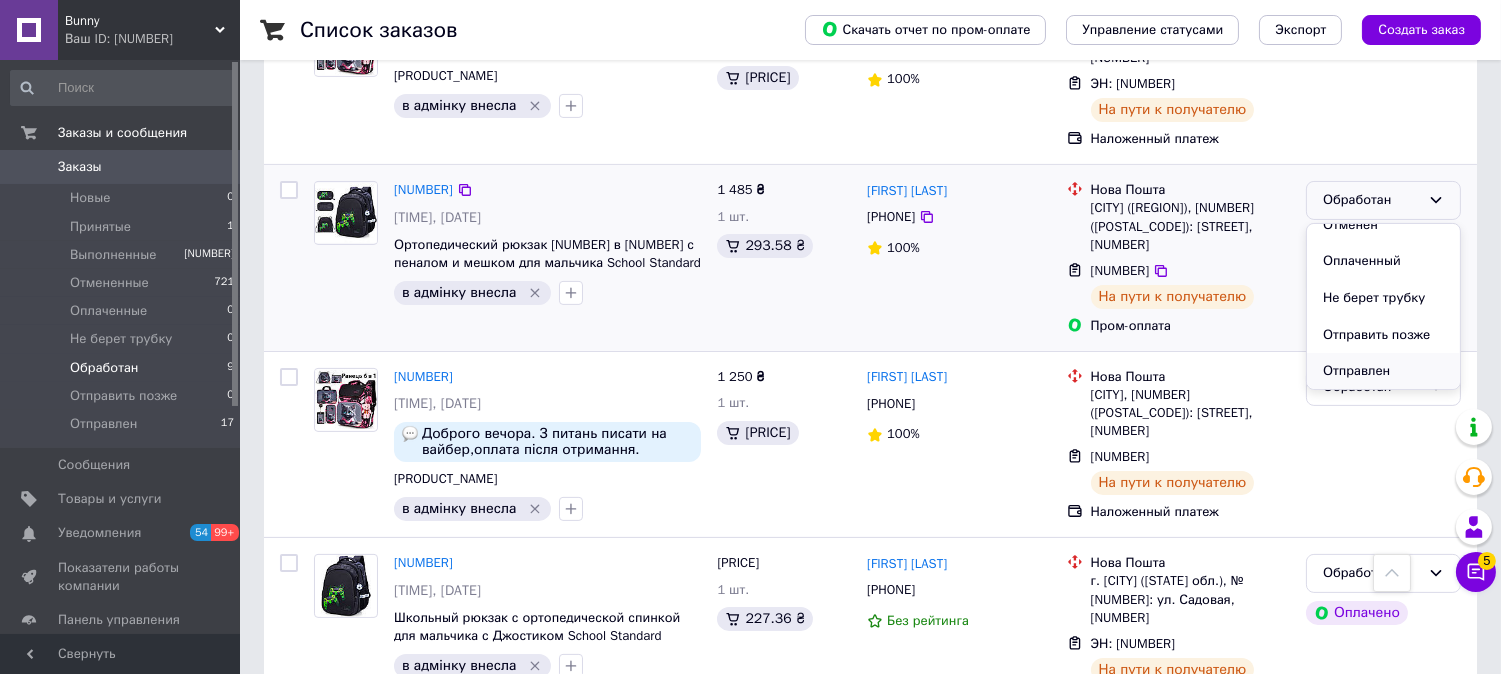 click on "Отправлен" at bounding box center (1383, 371) 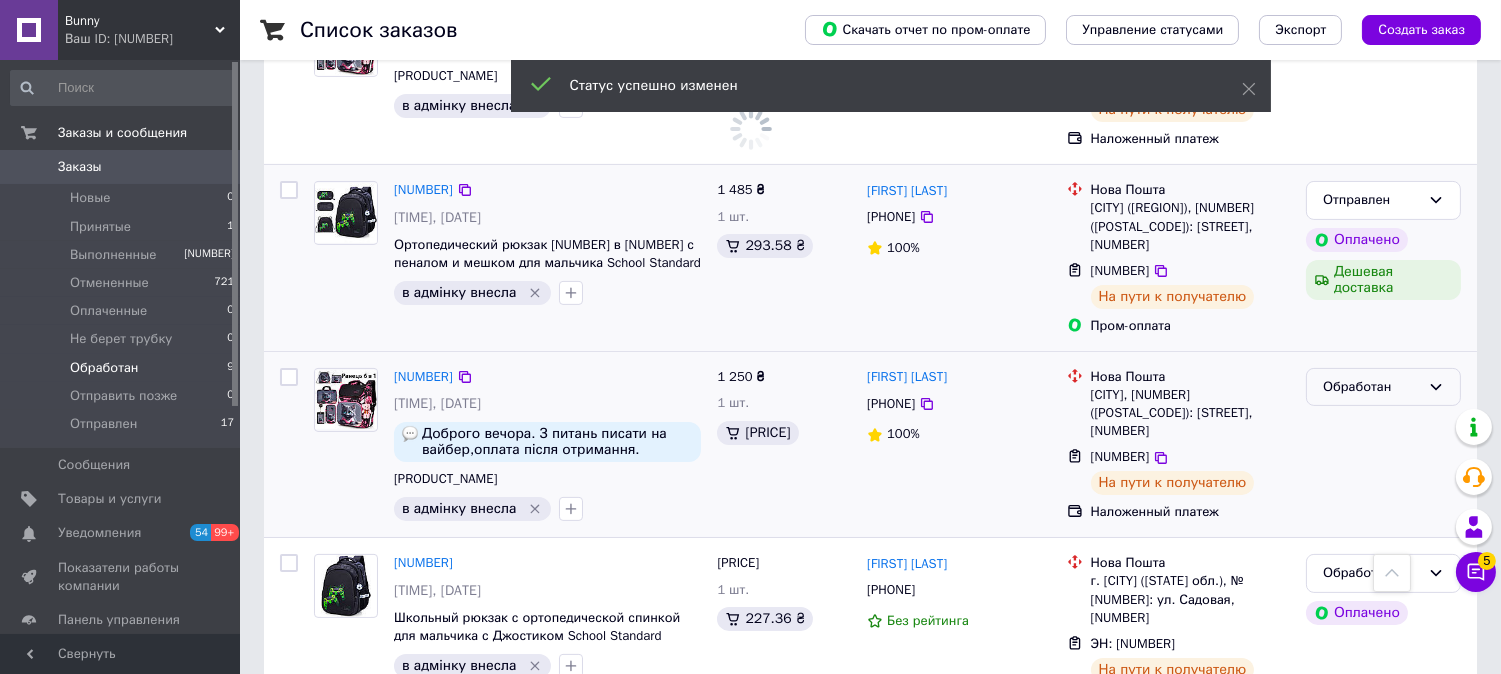 click on "Обработан" at bounding box center (1371, 387) 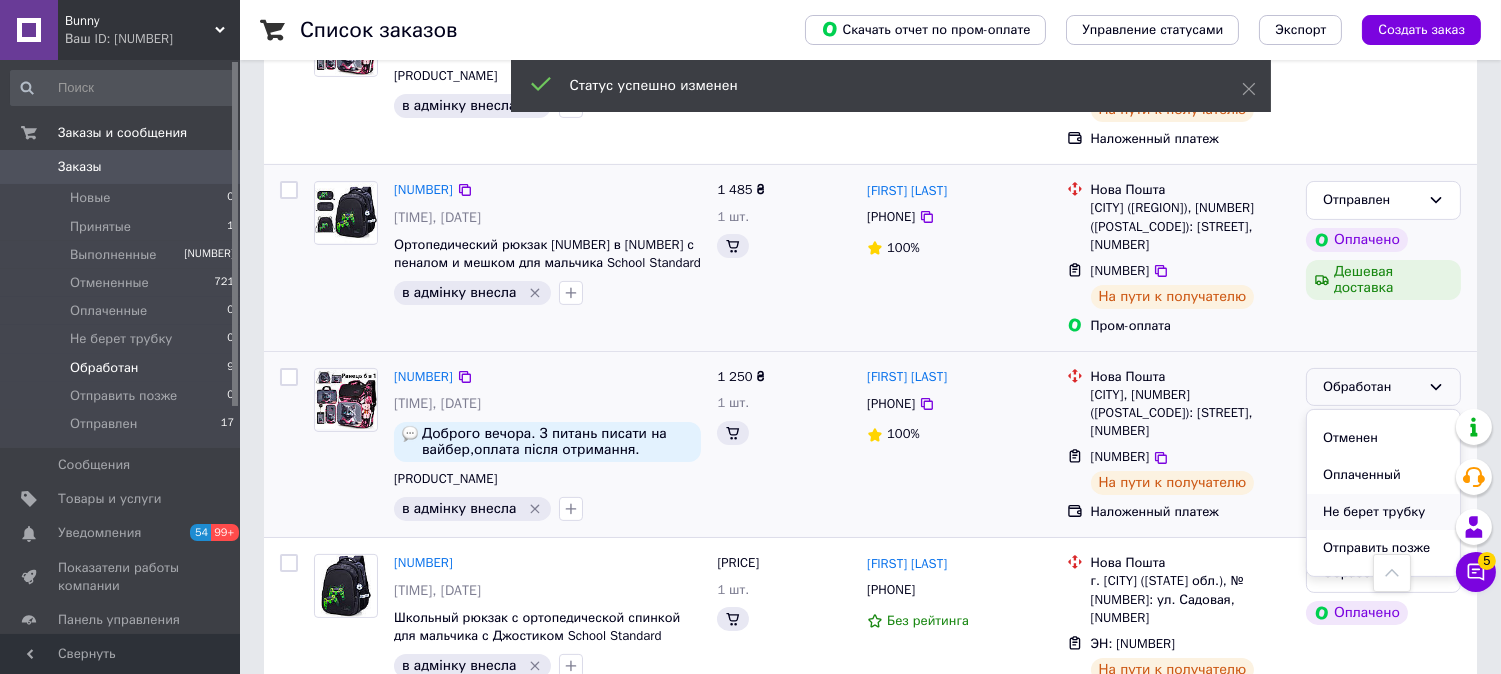 scroll, scrollTop: 90, scrollLeft: 0, axis: vertical 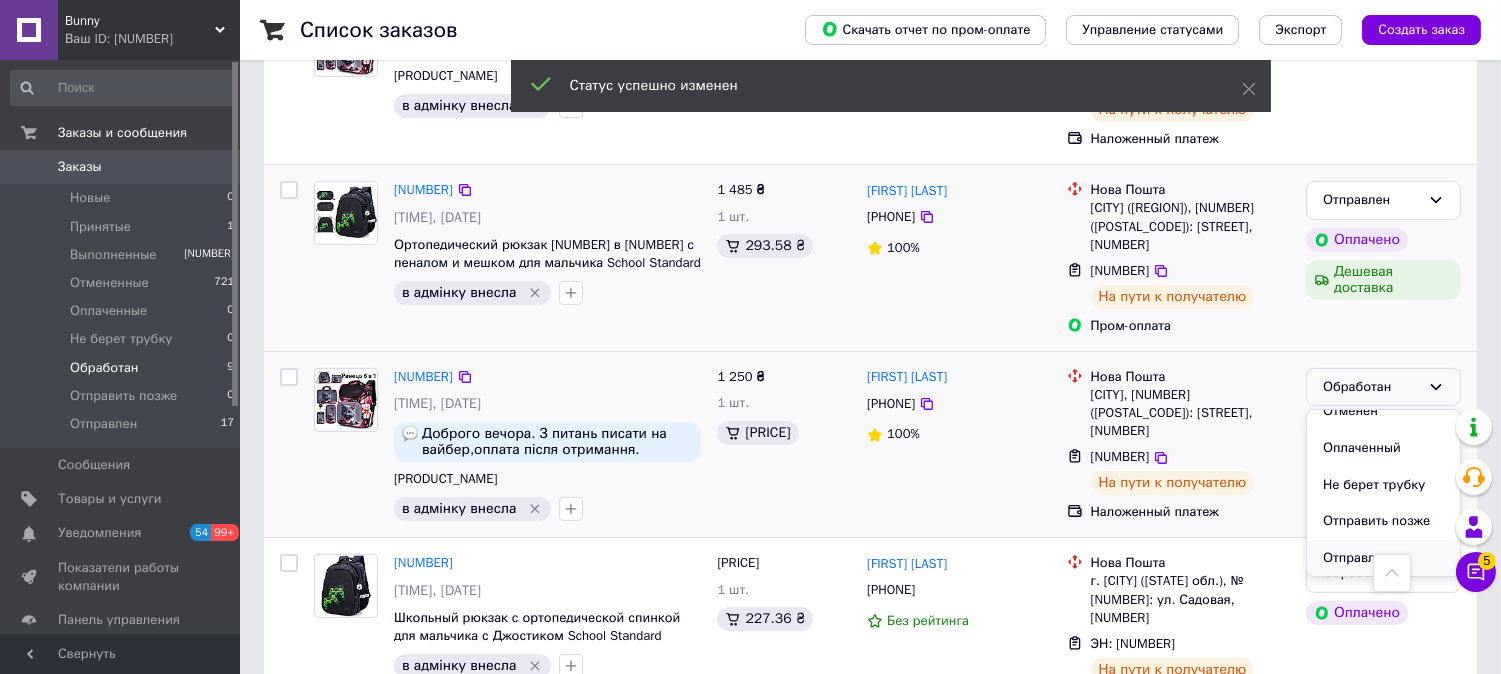 click on "Отправлен" at bounding box center (1383, 558) 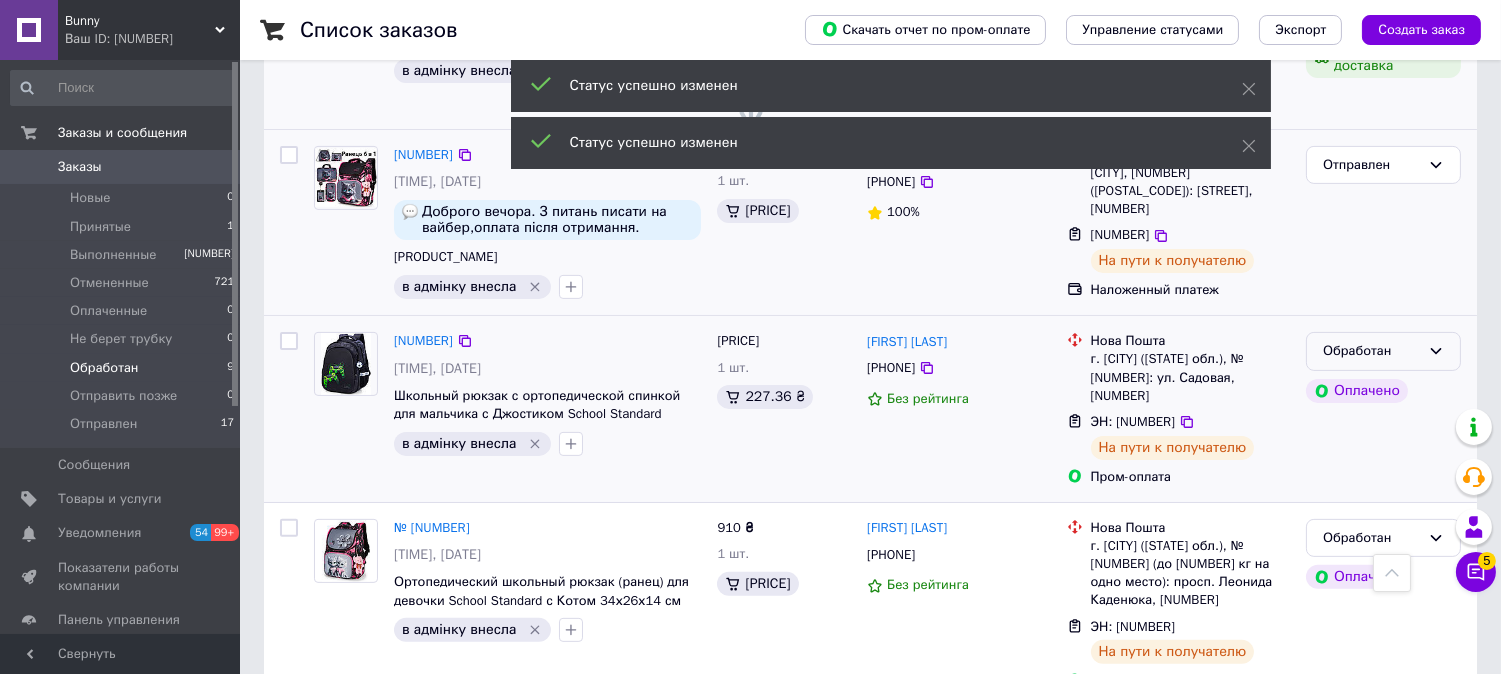 click on "Обработан" at bounding box center [1371, 351] 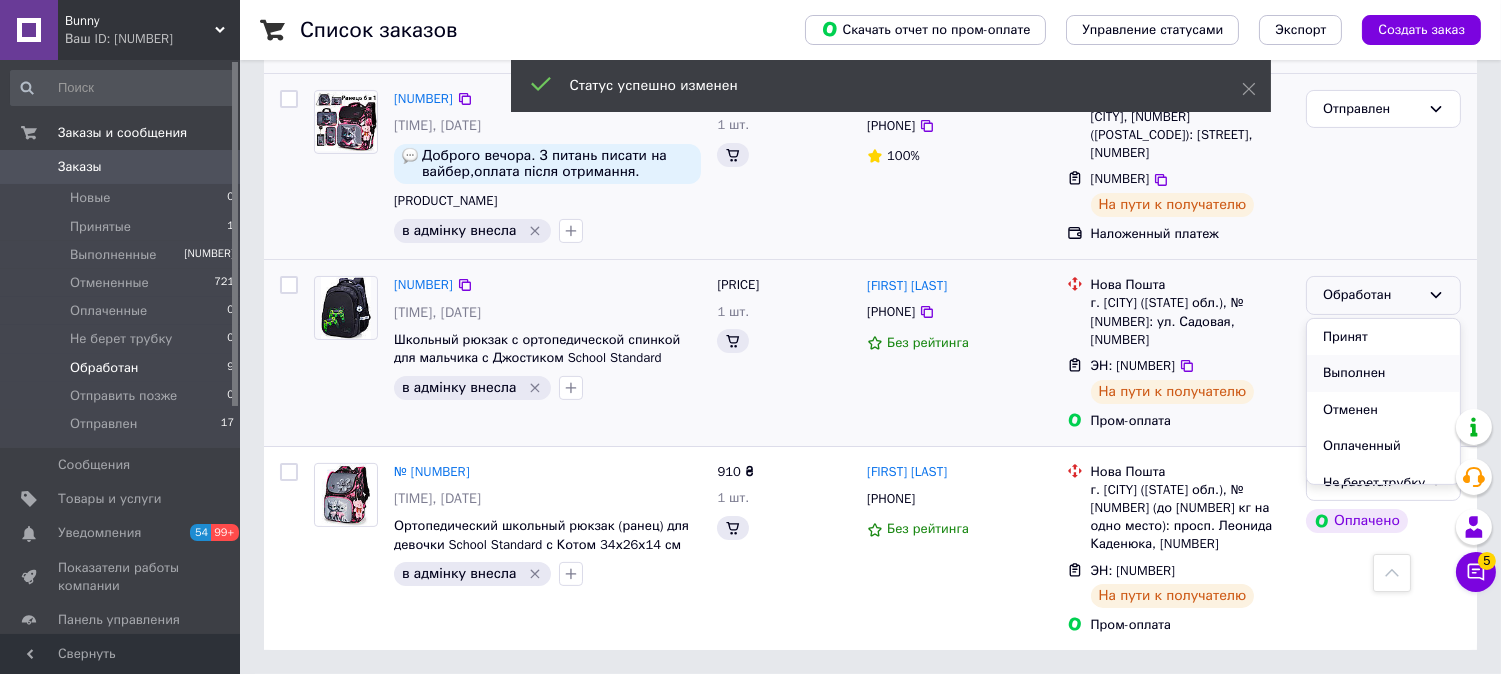 scroll, scrollTop: 866, scrollLeft: 0, axis: vertical 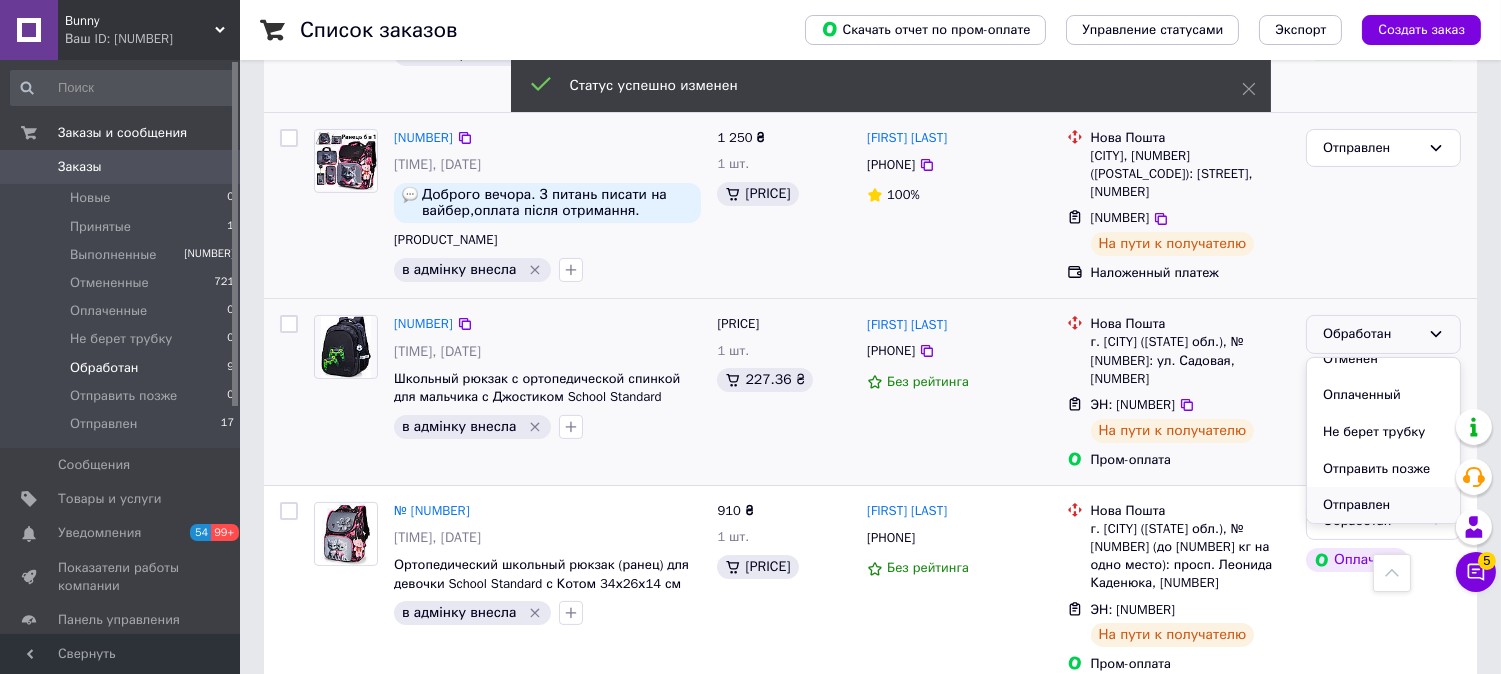 click on "Отправлен" at bounding box center [1383, 505] 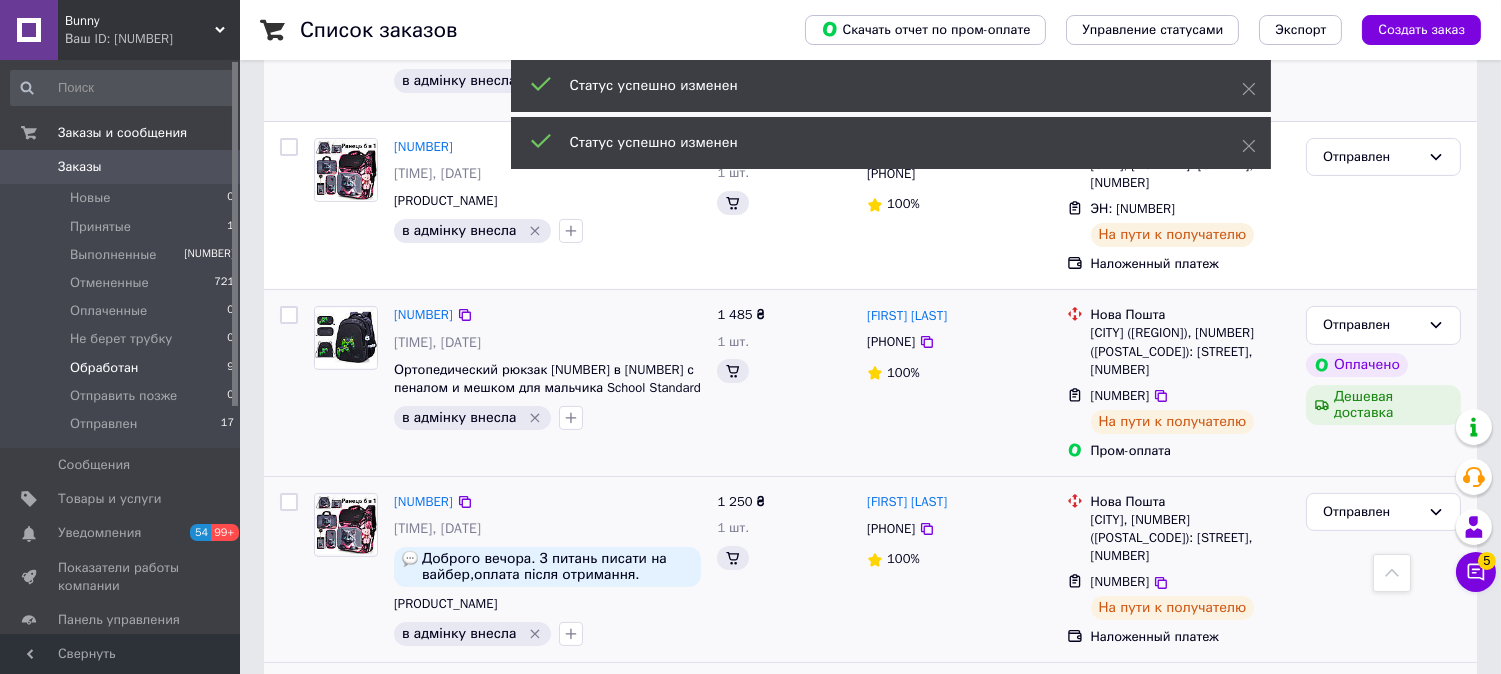 scroll, scrollTop: 1231, scrollLeft: 0, axis: vertical 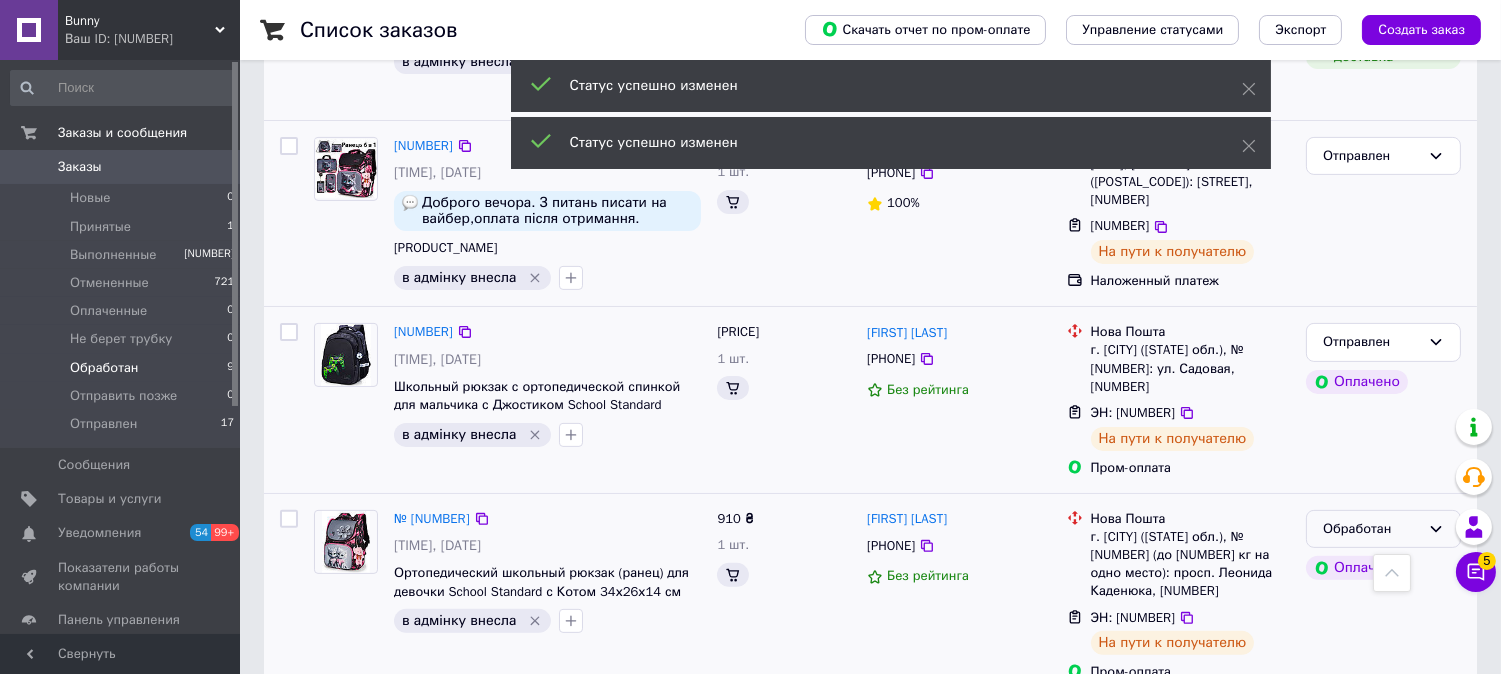 click on "Обработан" at bounding box center (1371, 529) 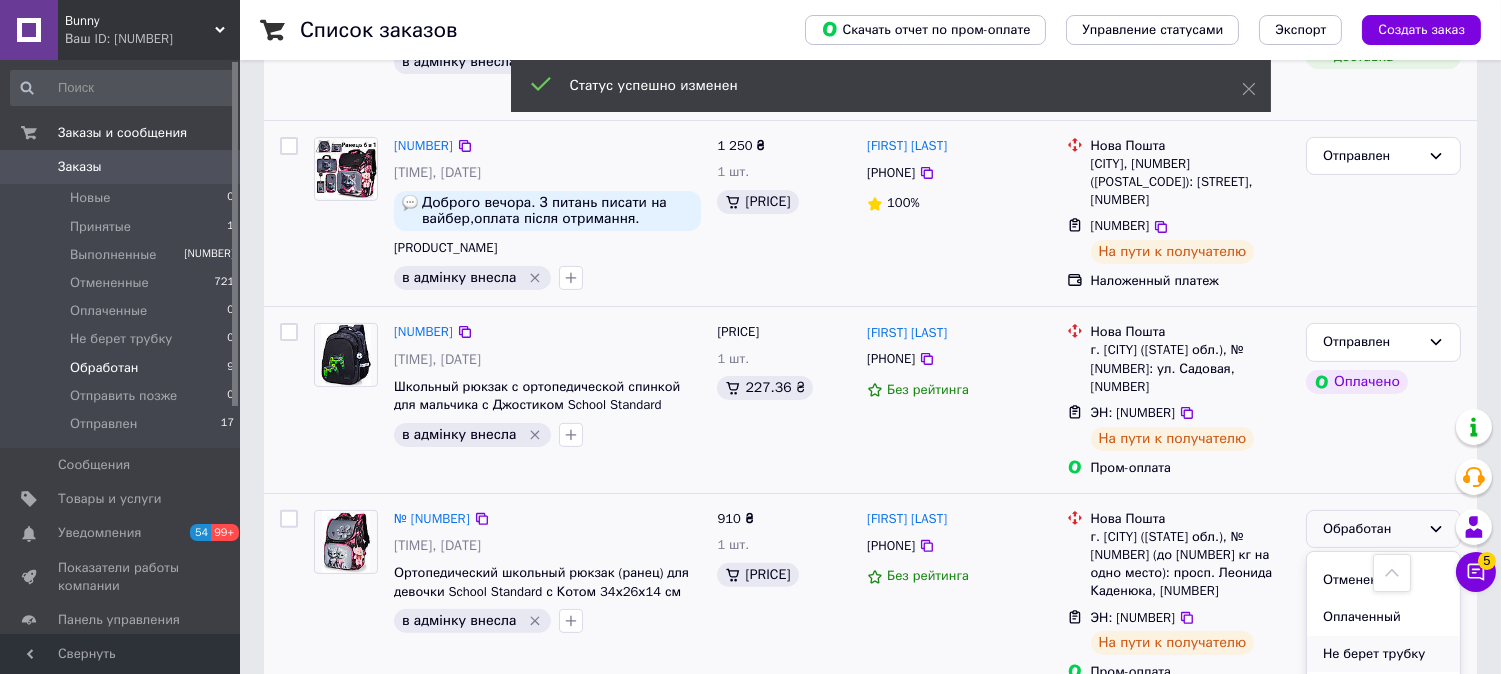 scroll, scrollTop: 90, scrollLeft: 0, axis: vertical 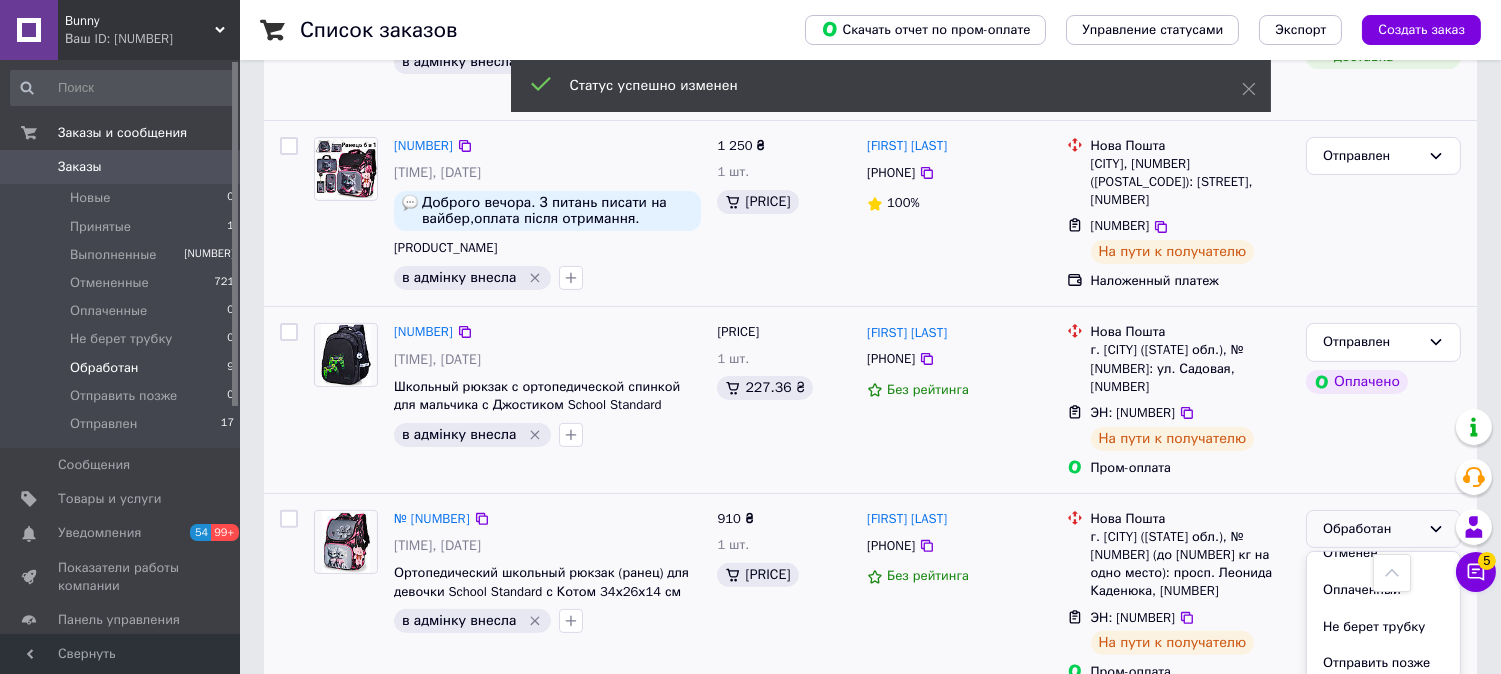click on "Отправлен" at bounding box center (1383, 700) 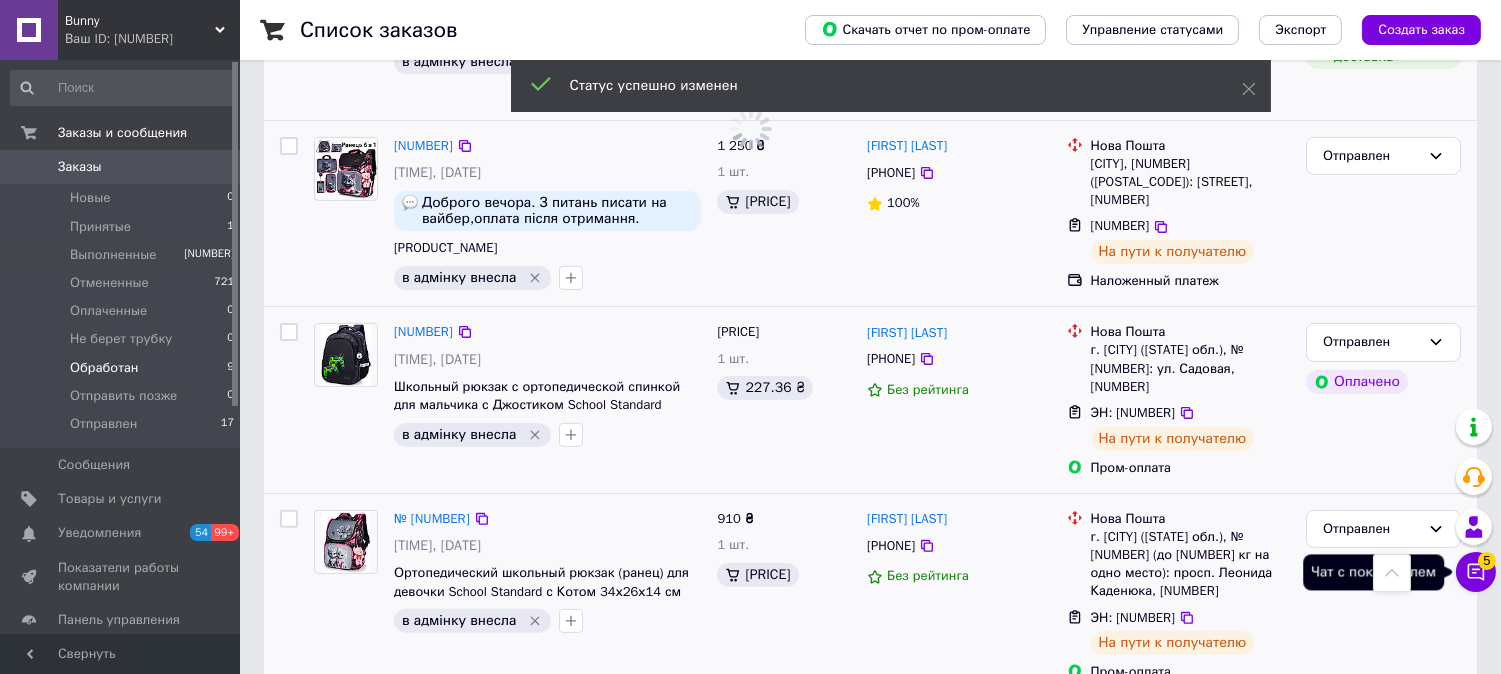 click 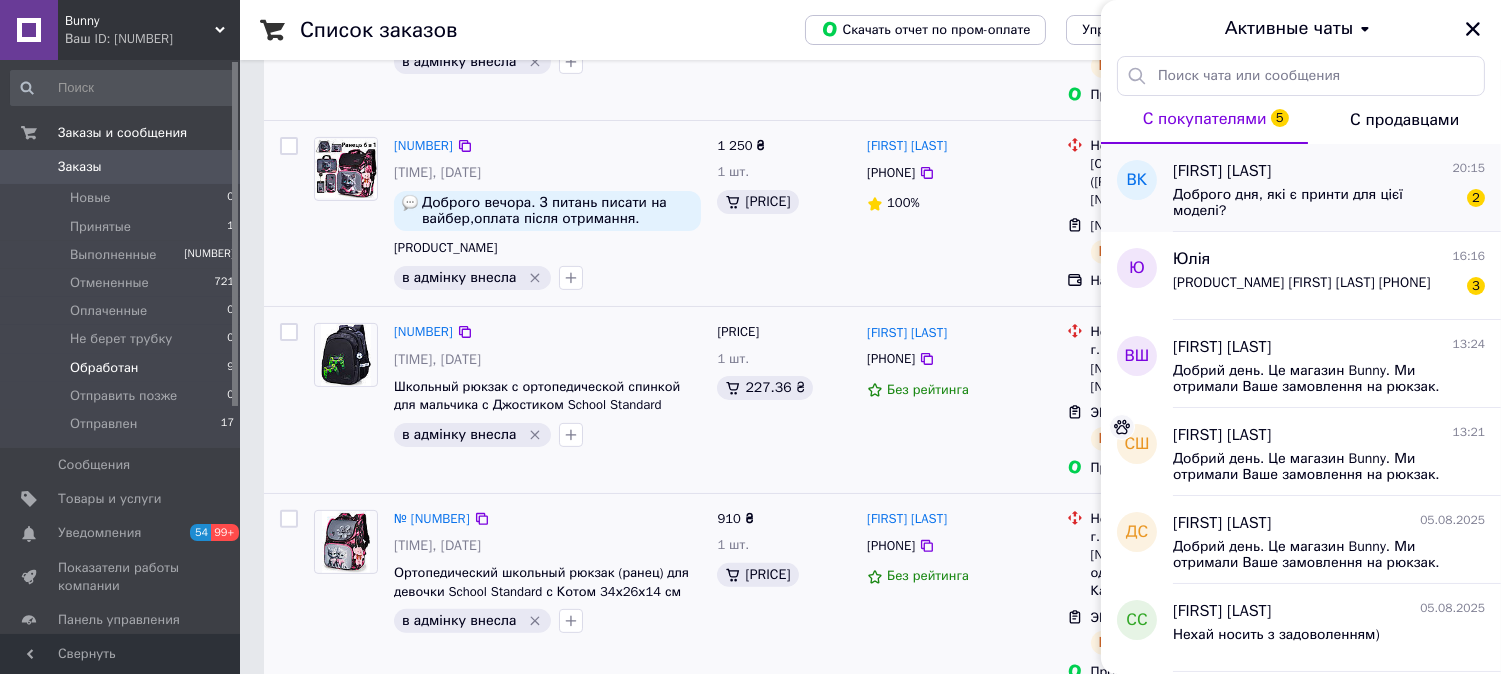 click on "Доброго дня, які є принти для цієї моделі? 2" at bounding box center [1329, 201] 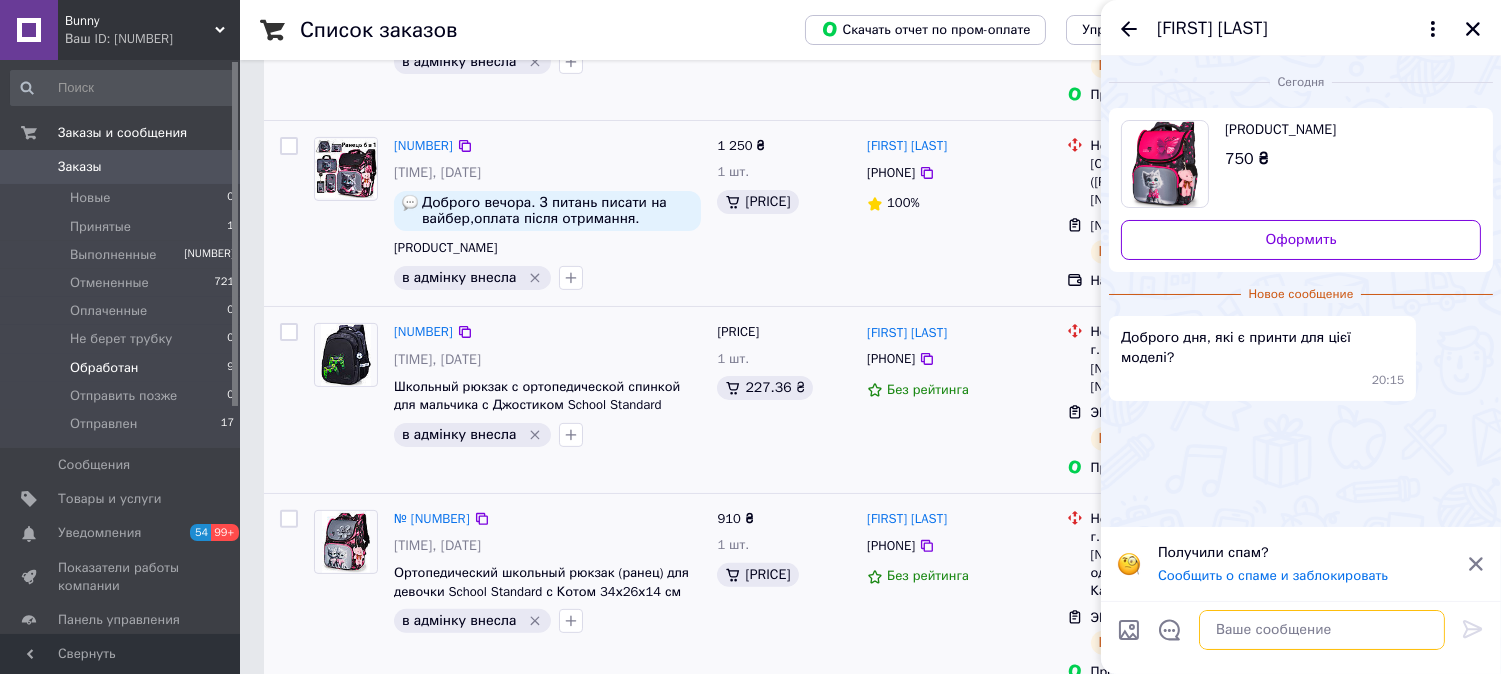 click at bounding box center [1322, 630] 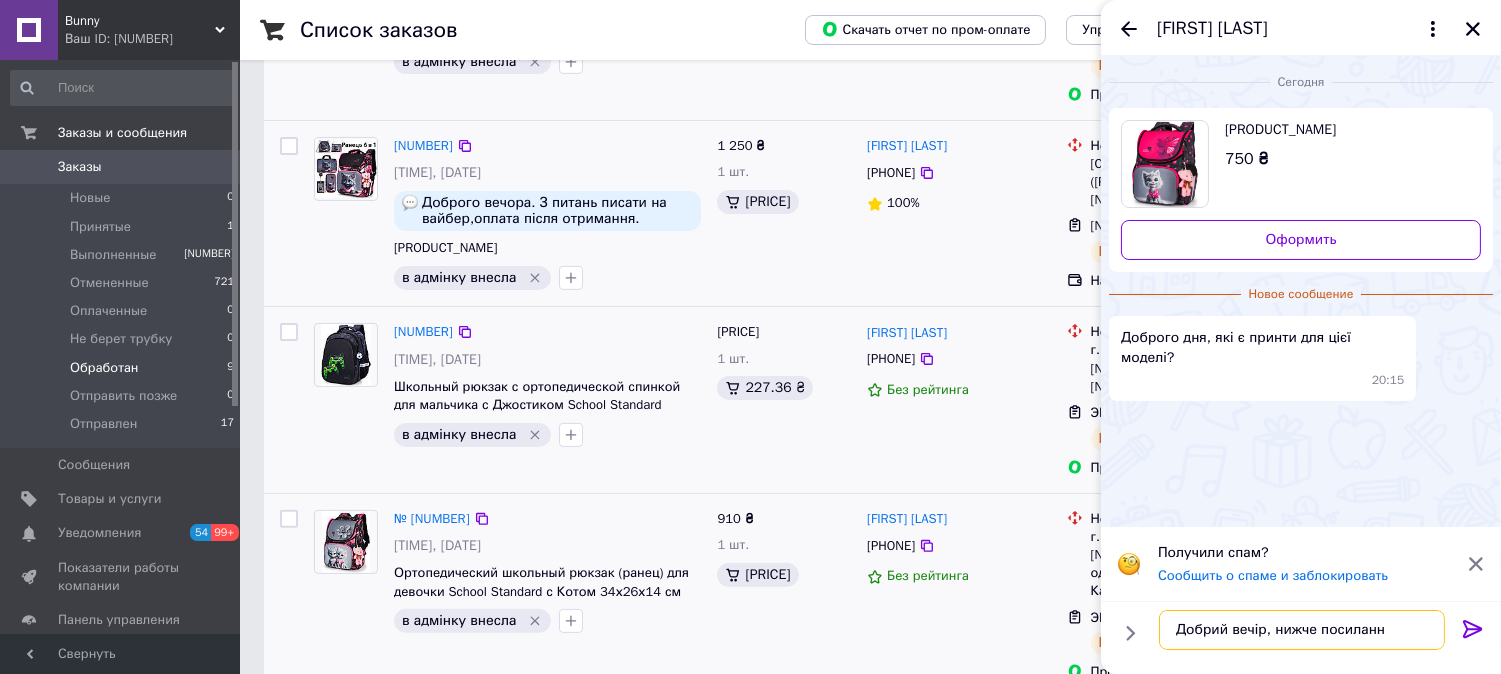 type on "Добрий вечір, нижче посилання" 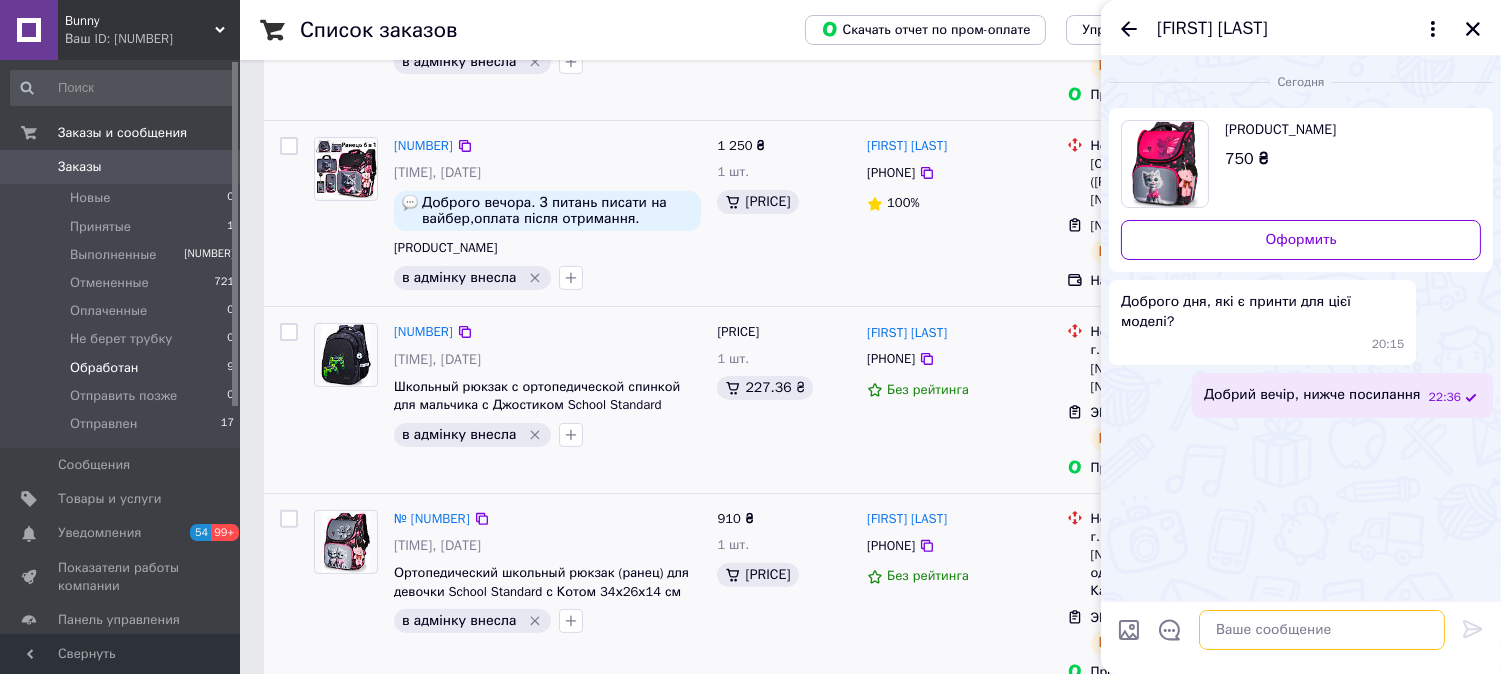 paste on "[URL]" 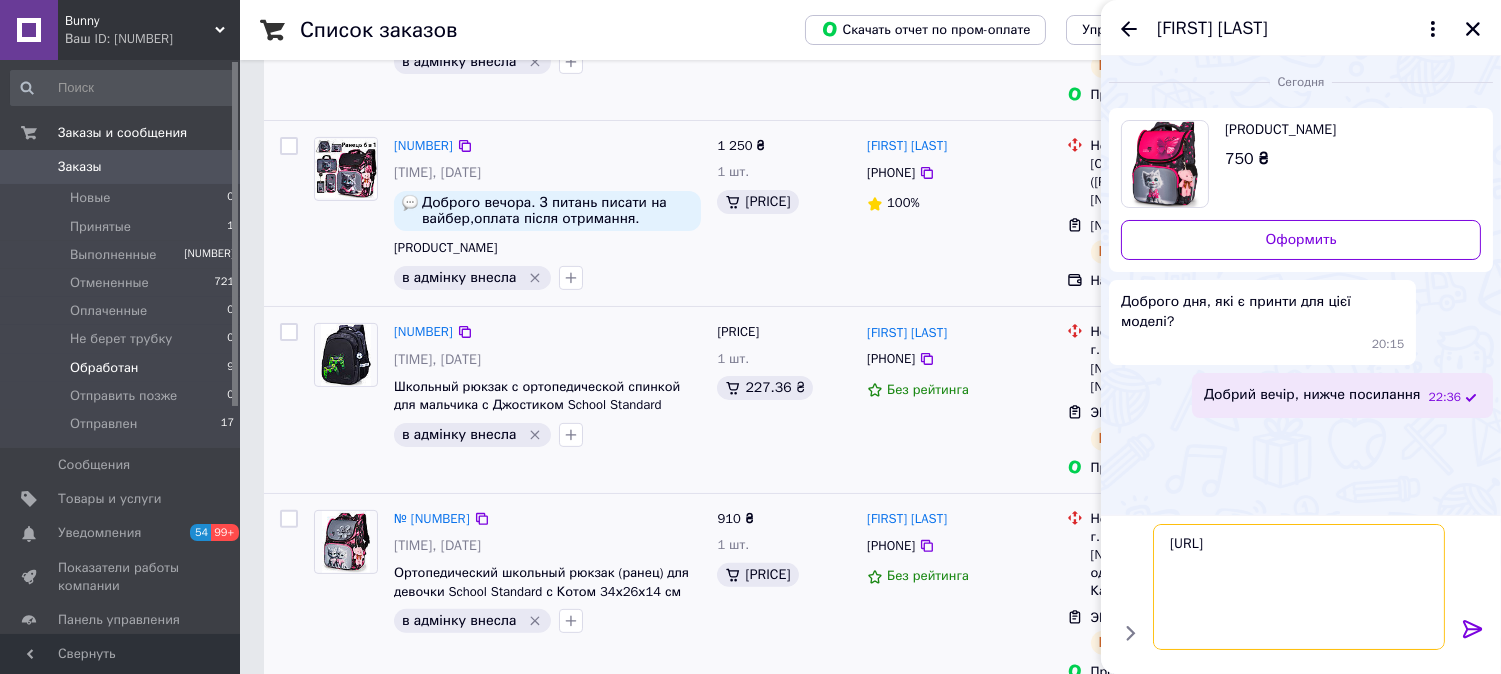 type 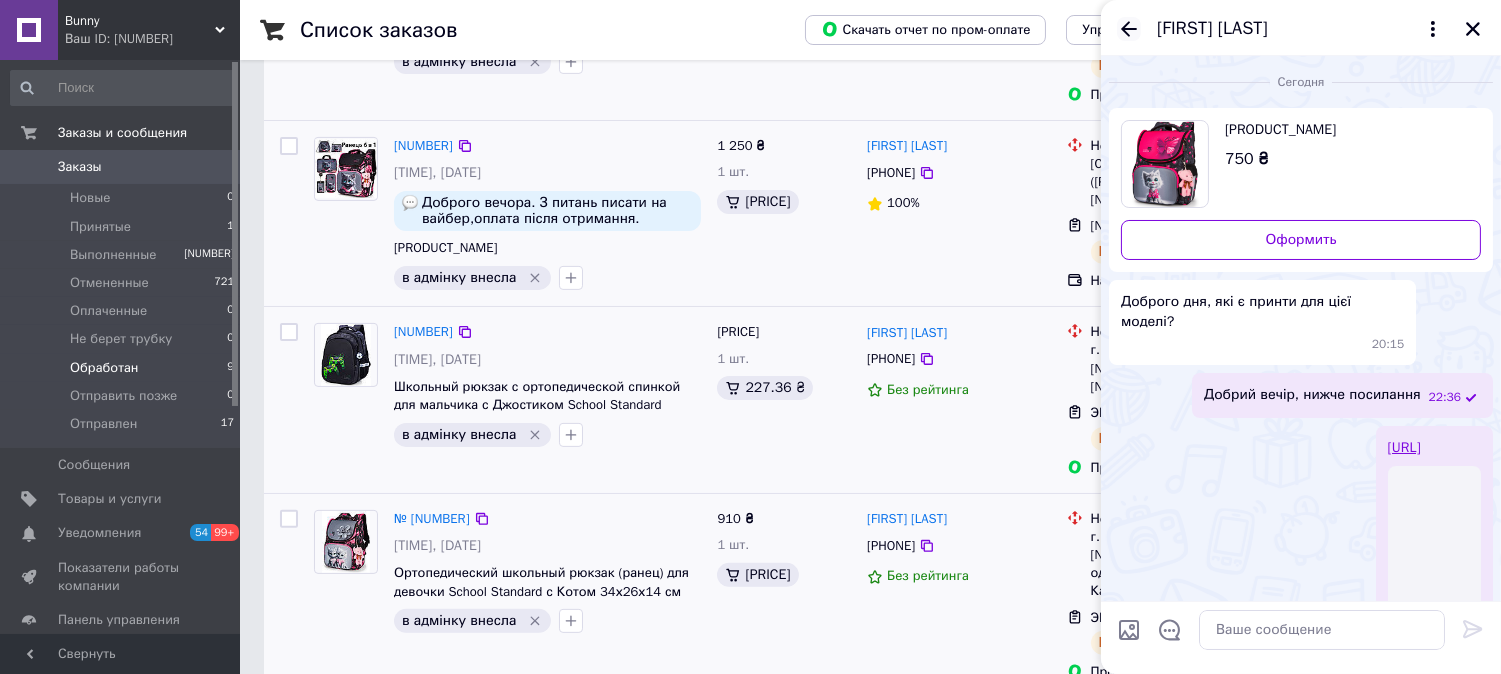 click 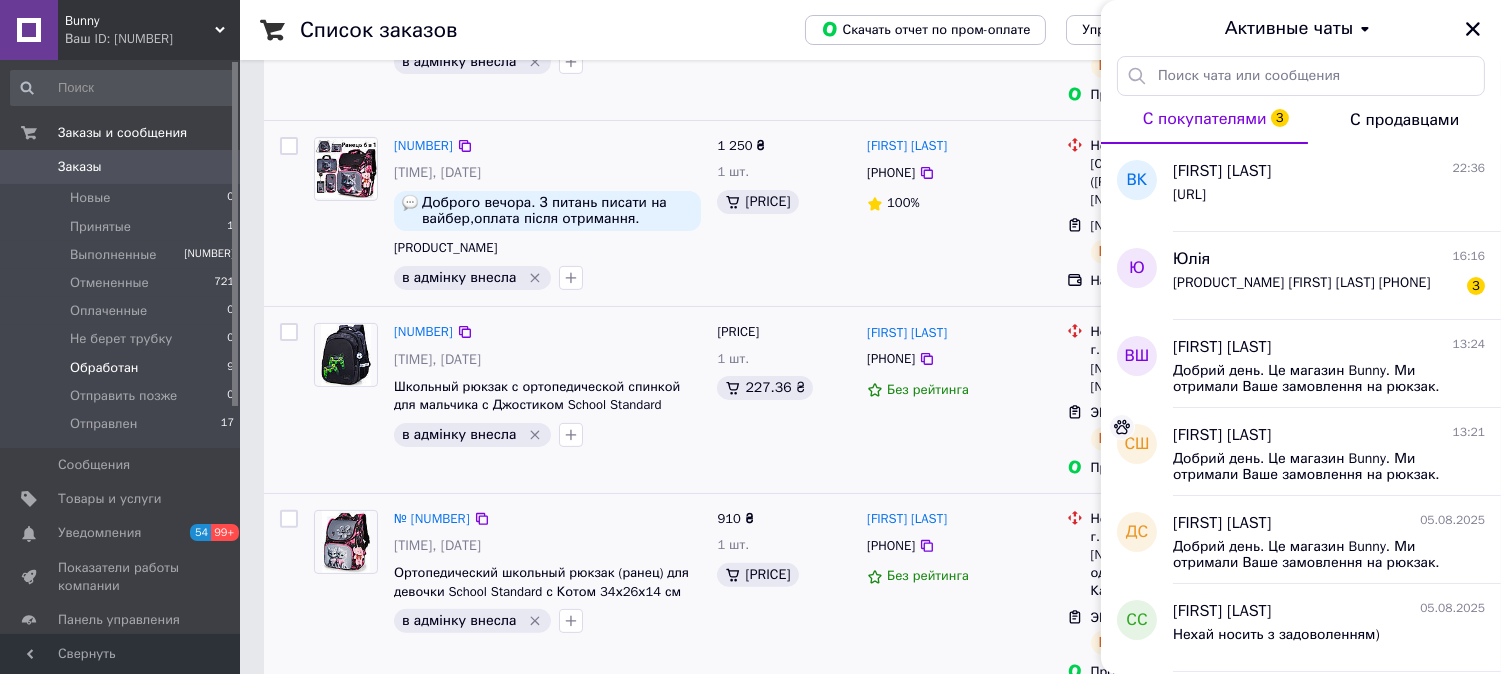 click on "Обработан" at bounding box center (104, 368) 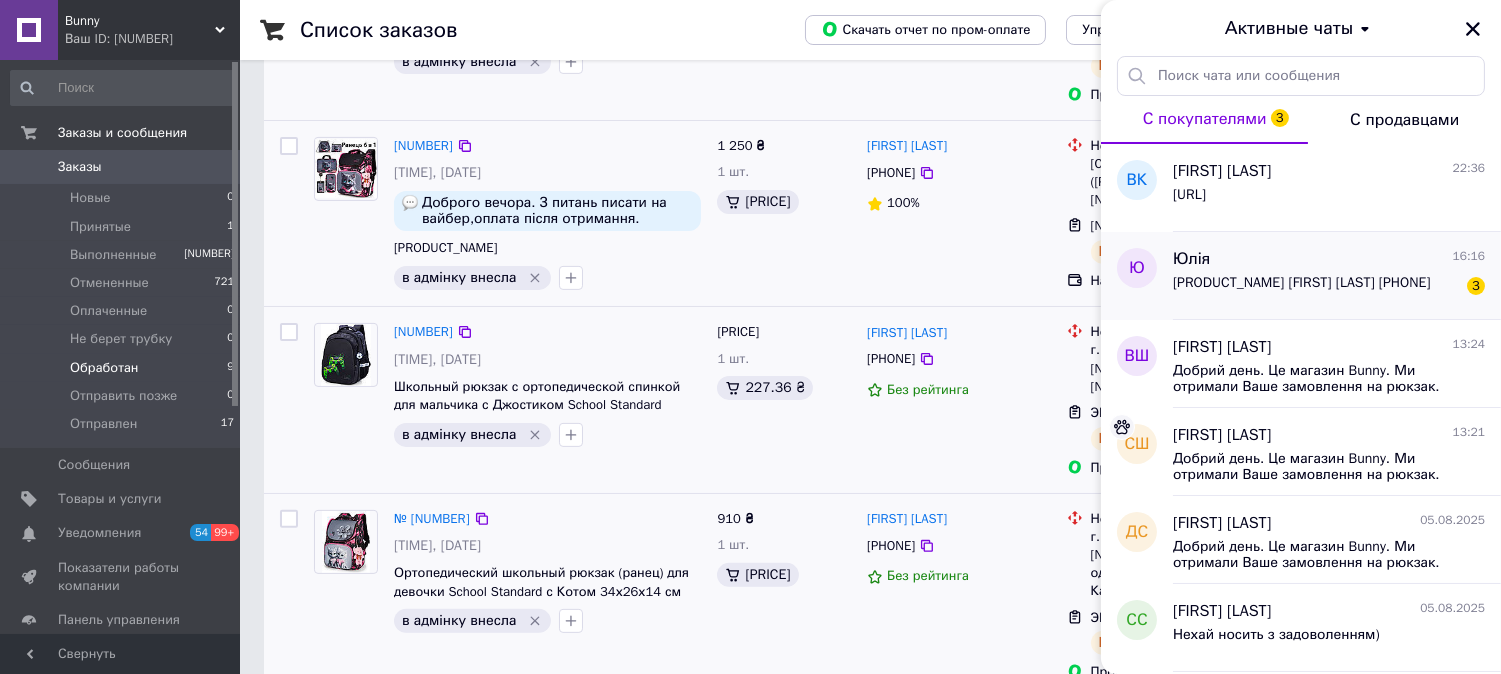 click on "[PRODUCT_NAME] [FIRST] [LAST] [PHONE]" at bounding box center [1302, 283] 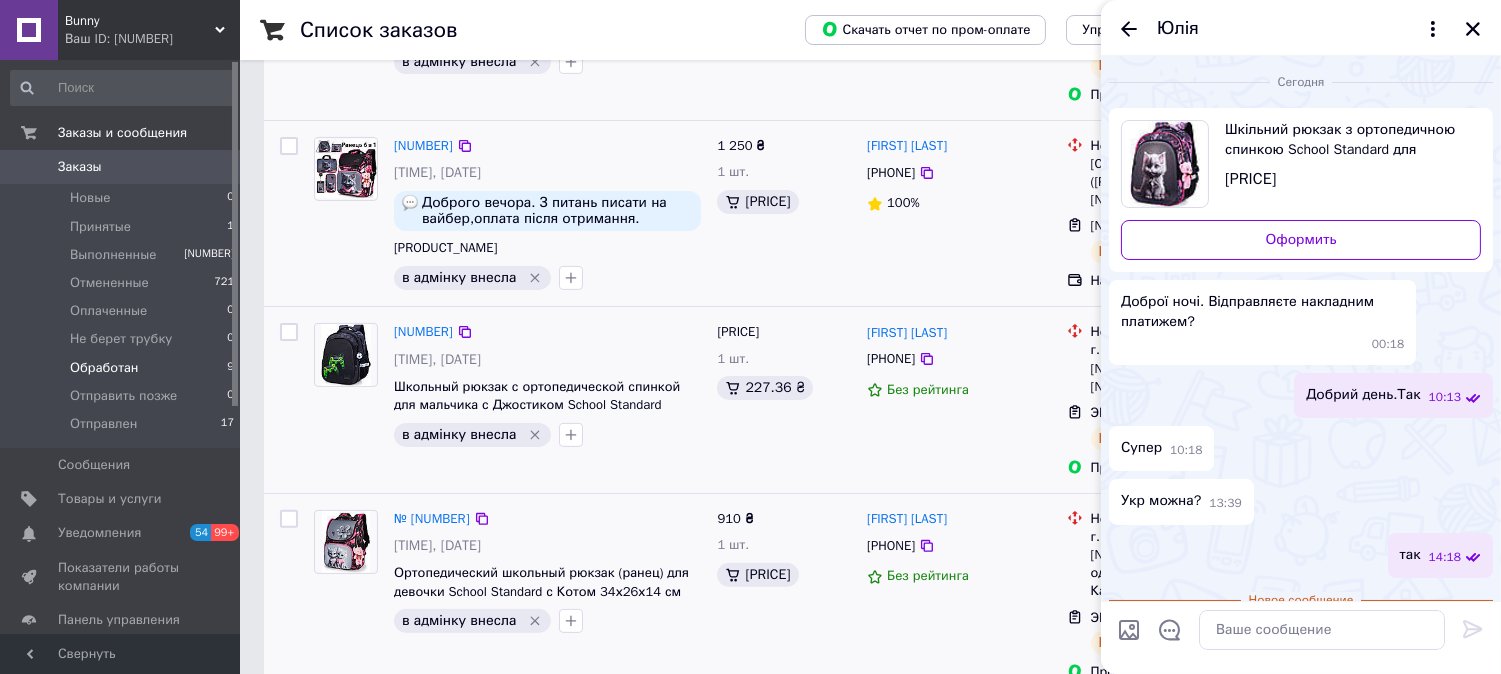scroll, scrollTop: 208, scrollLeft: 0, axis: vertical 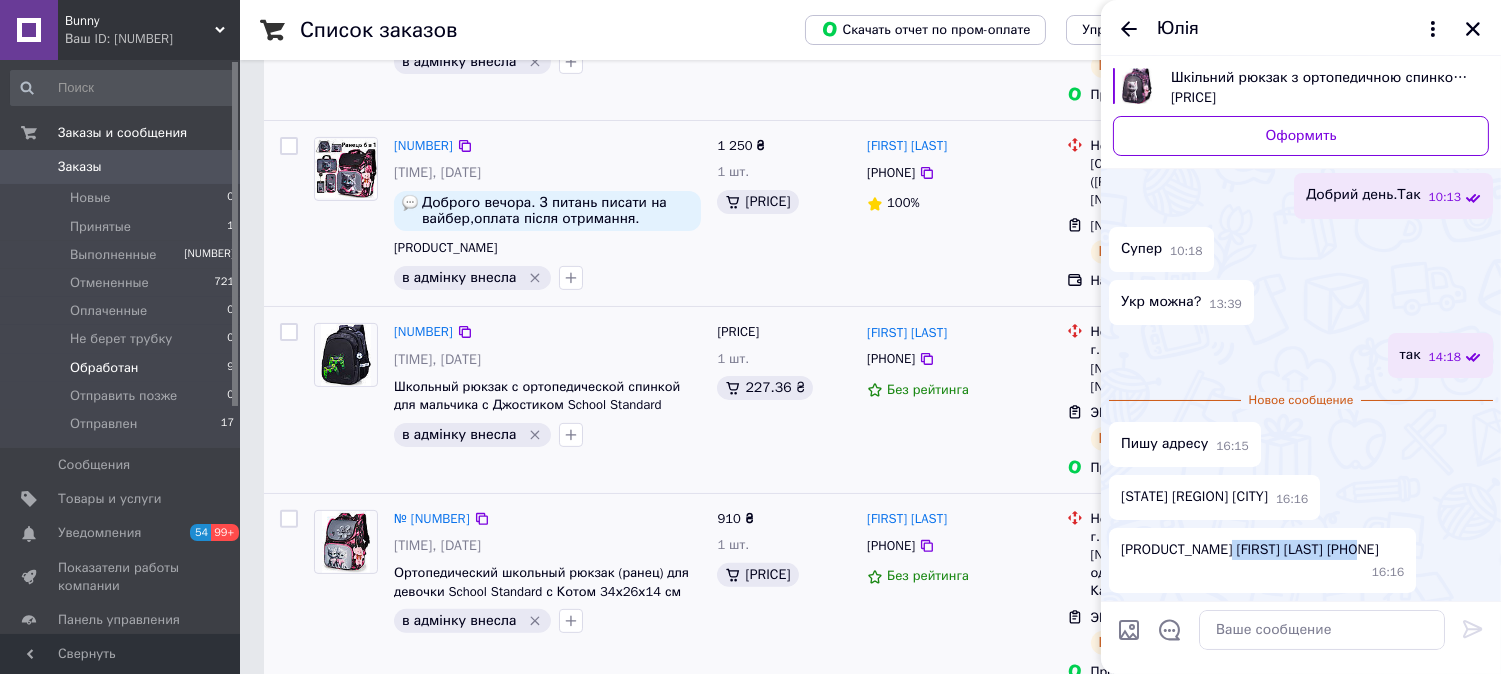 drag, startPoint x: 1368, startPoint y: 532, endPoint x: 1210, endPoint y: 532, distance: 158 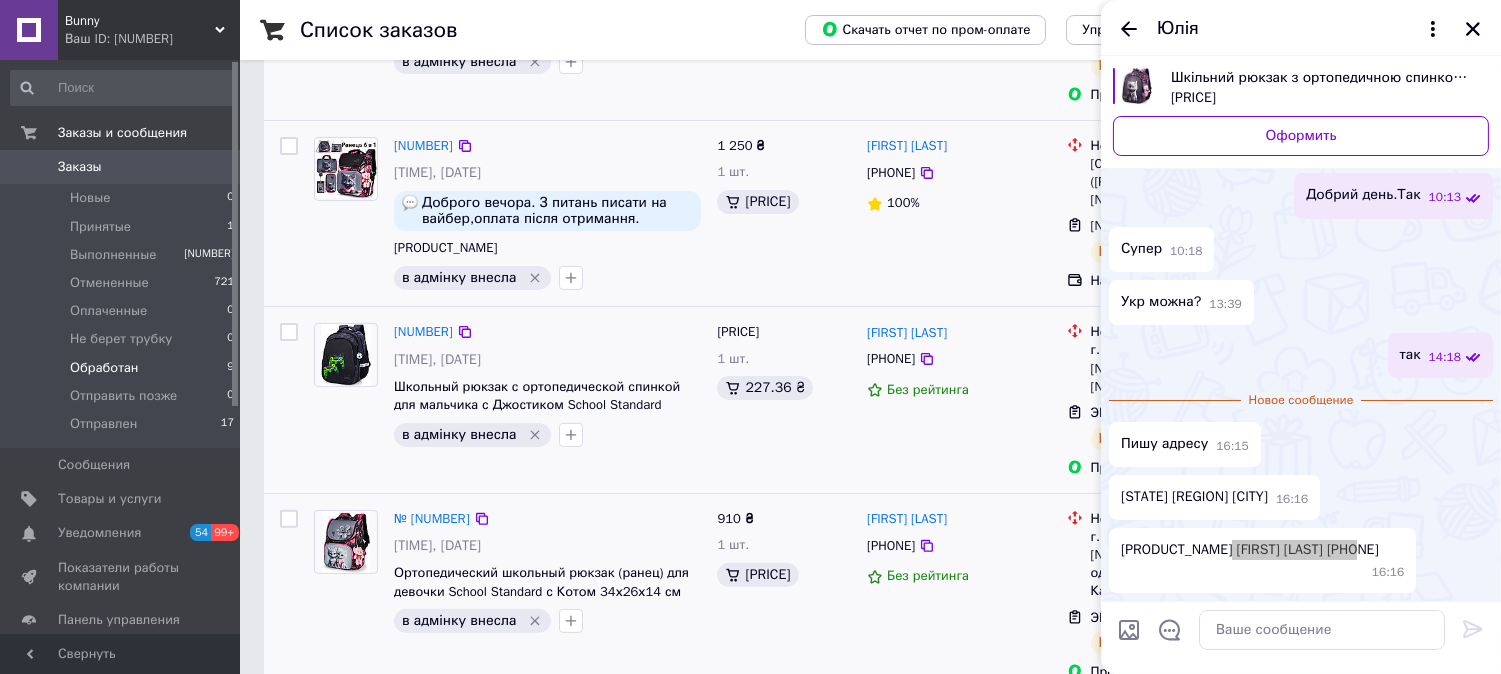 scroll, scrollTop: 208, scrollLeft: 0, axis: vertical 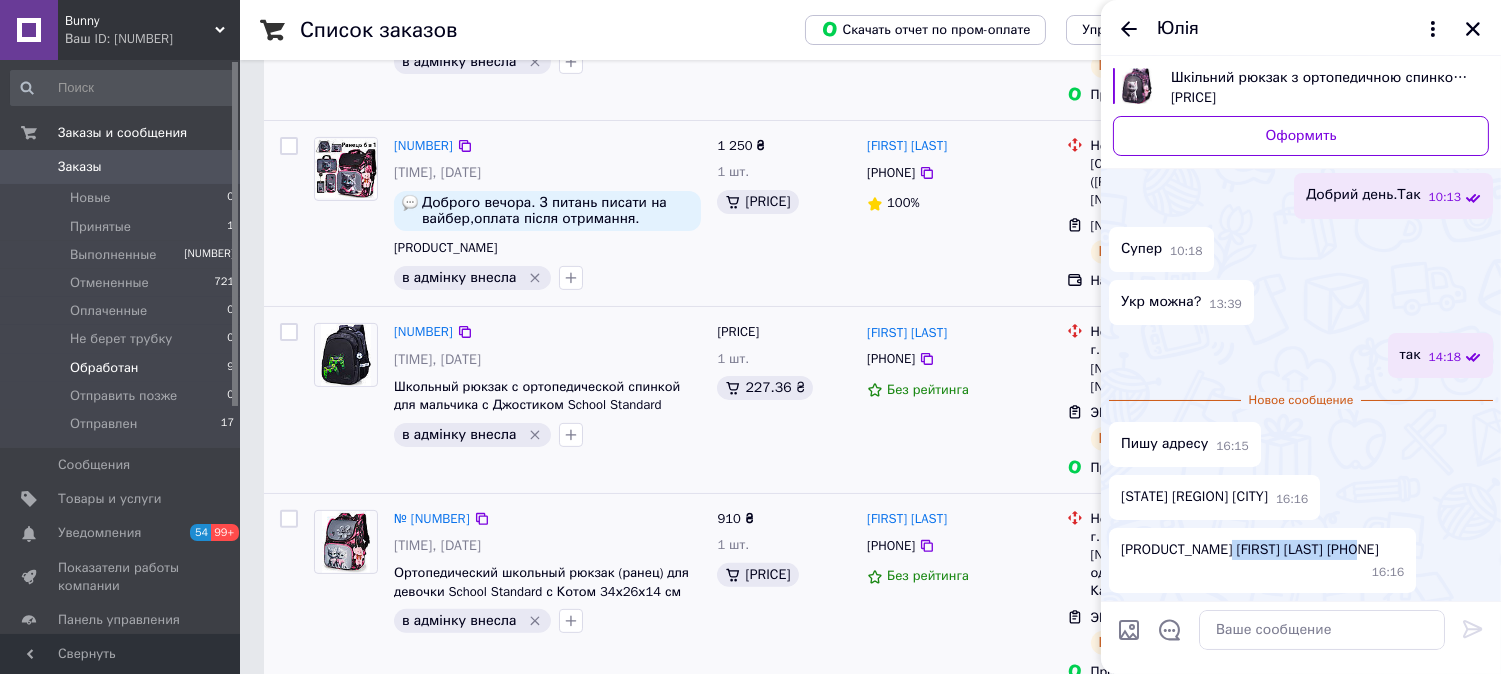 drag, startPoint x: 1190, startPoint y: 553, endPoint x: 1143, endPoint y: 553, distance: 47 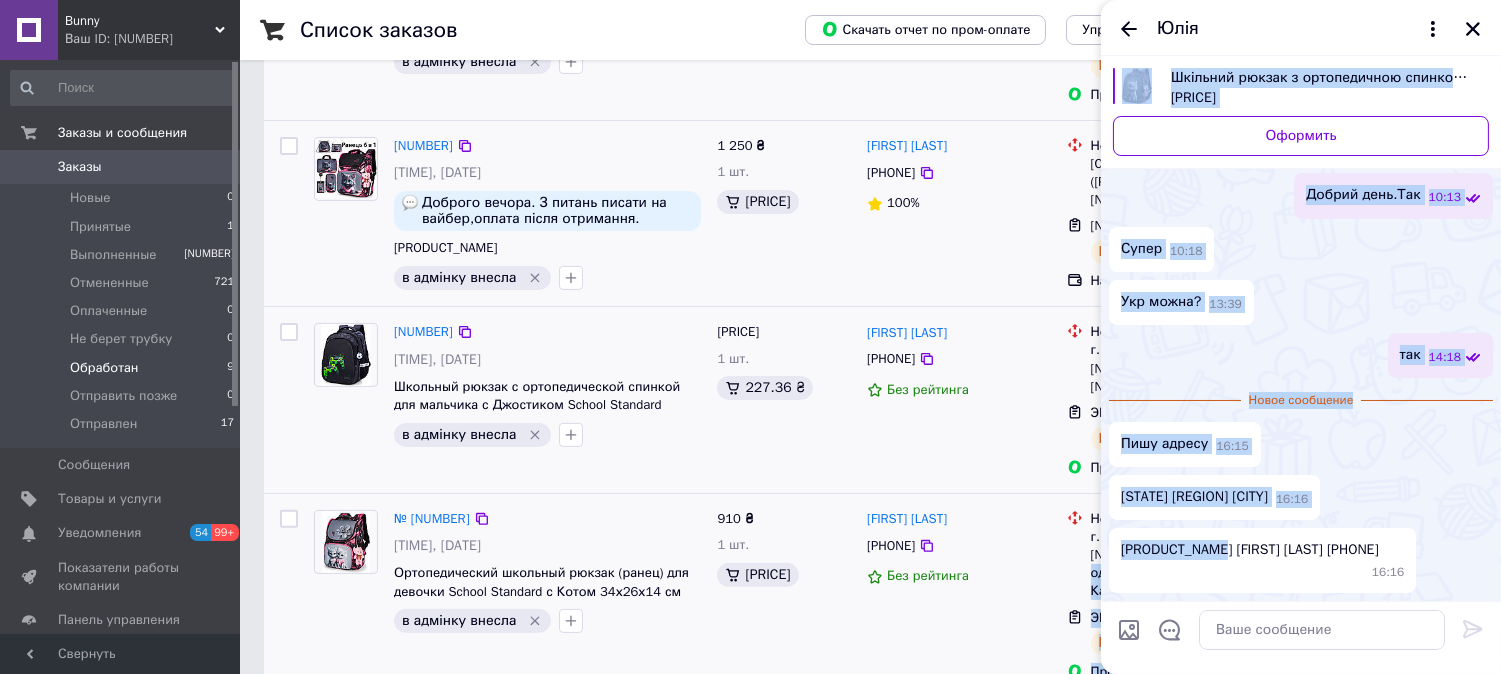 drag, startPoint x: 1133, startPoint y: 525, endPoint x: 1092, endPoint y: 525, distance: 41 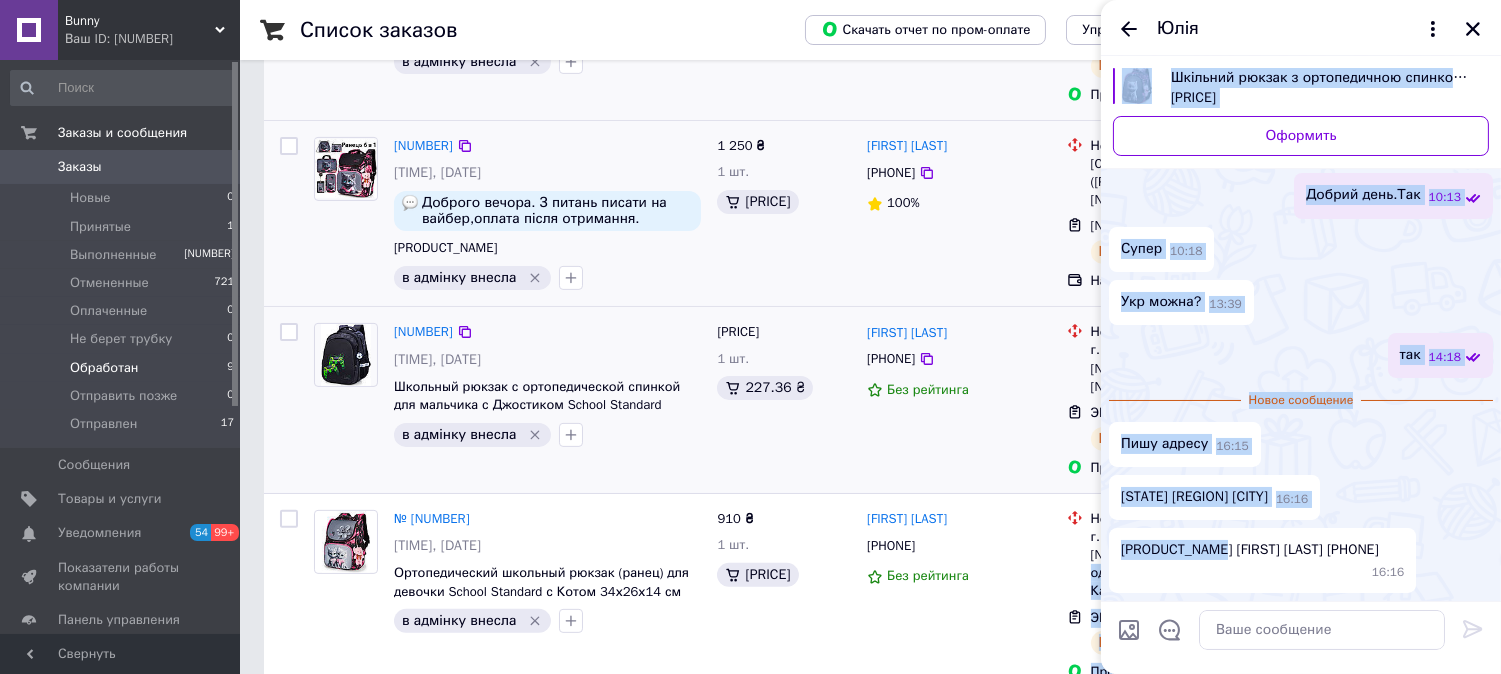click on "[PRODUCT_NAME] [FIRST] [LAST] [PHONE]" at bounding box center (1250, 550) 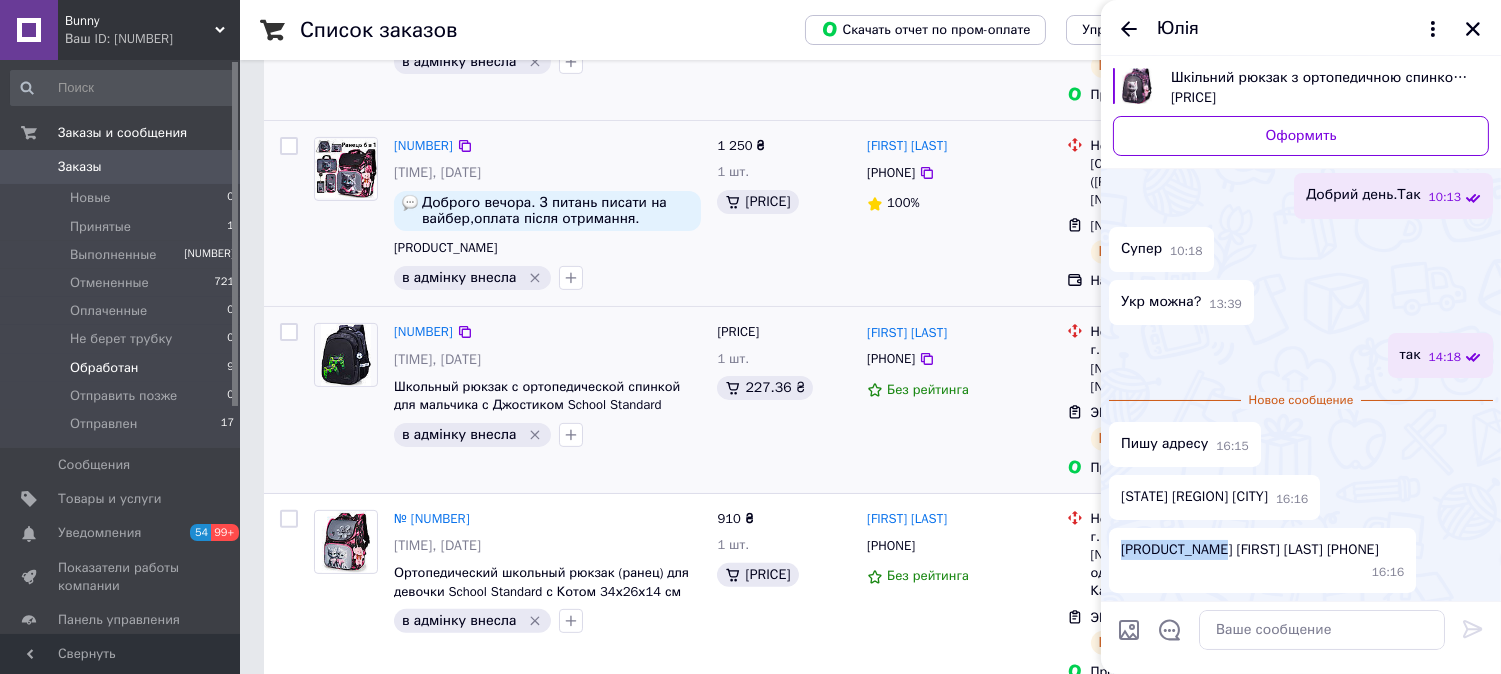 drag, startPoint x: 1205, startPoint y: 528, endPoint x: 1123, endPoint y: 528, distance: 82 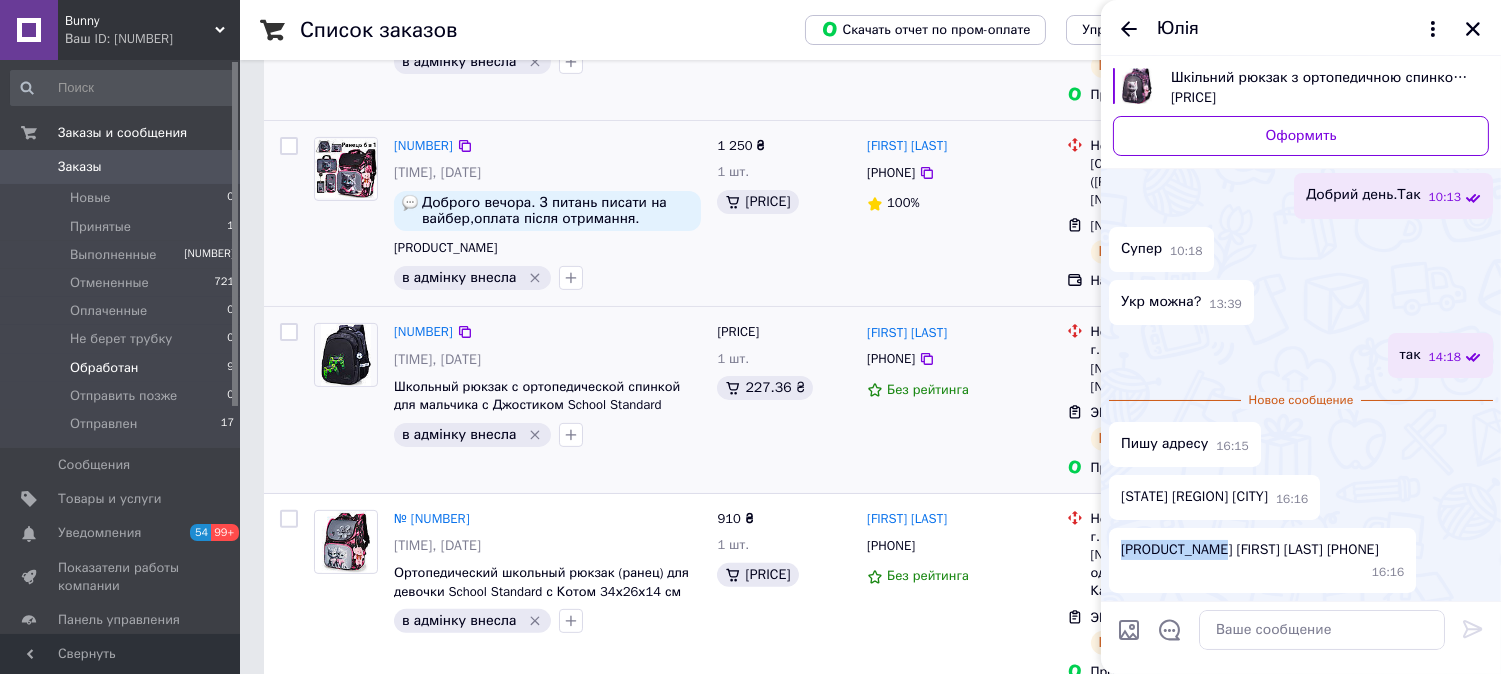 click 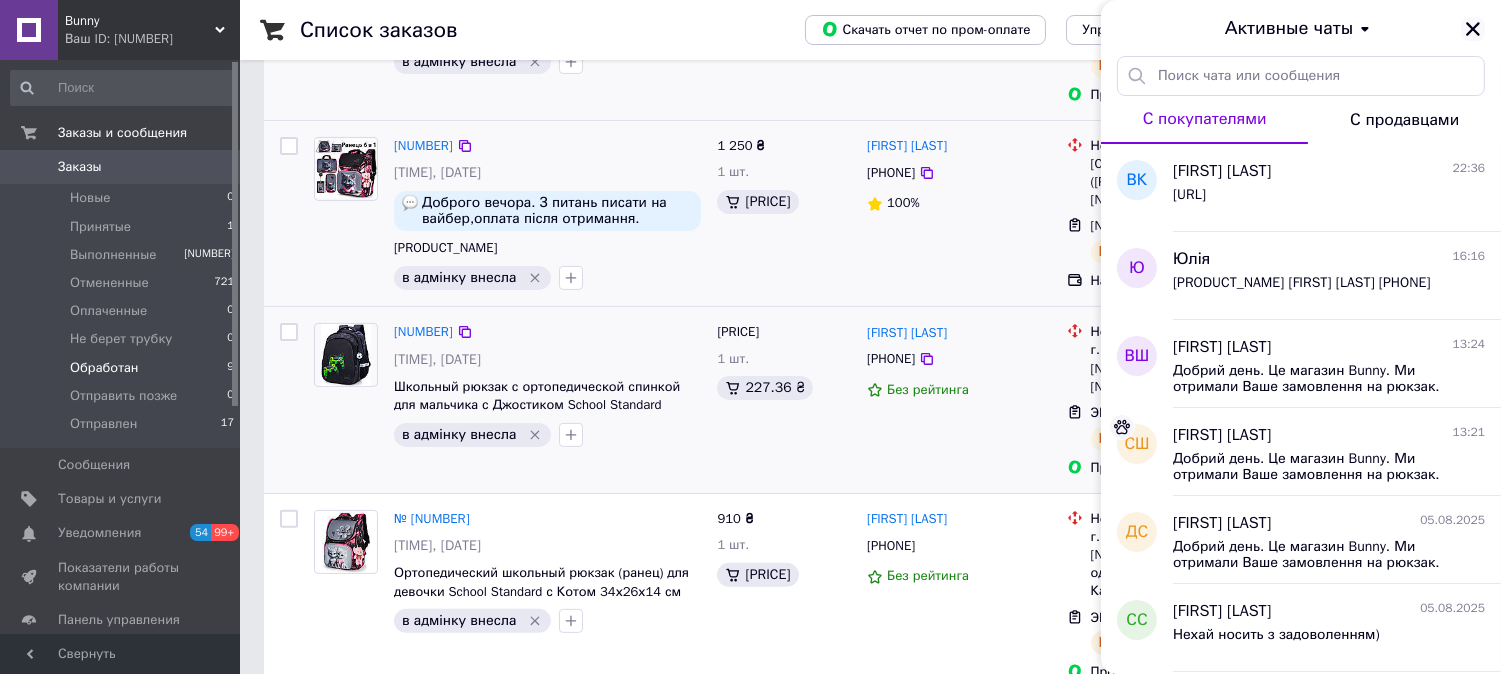 click 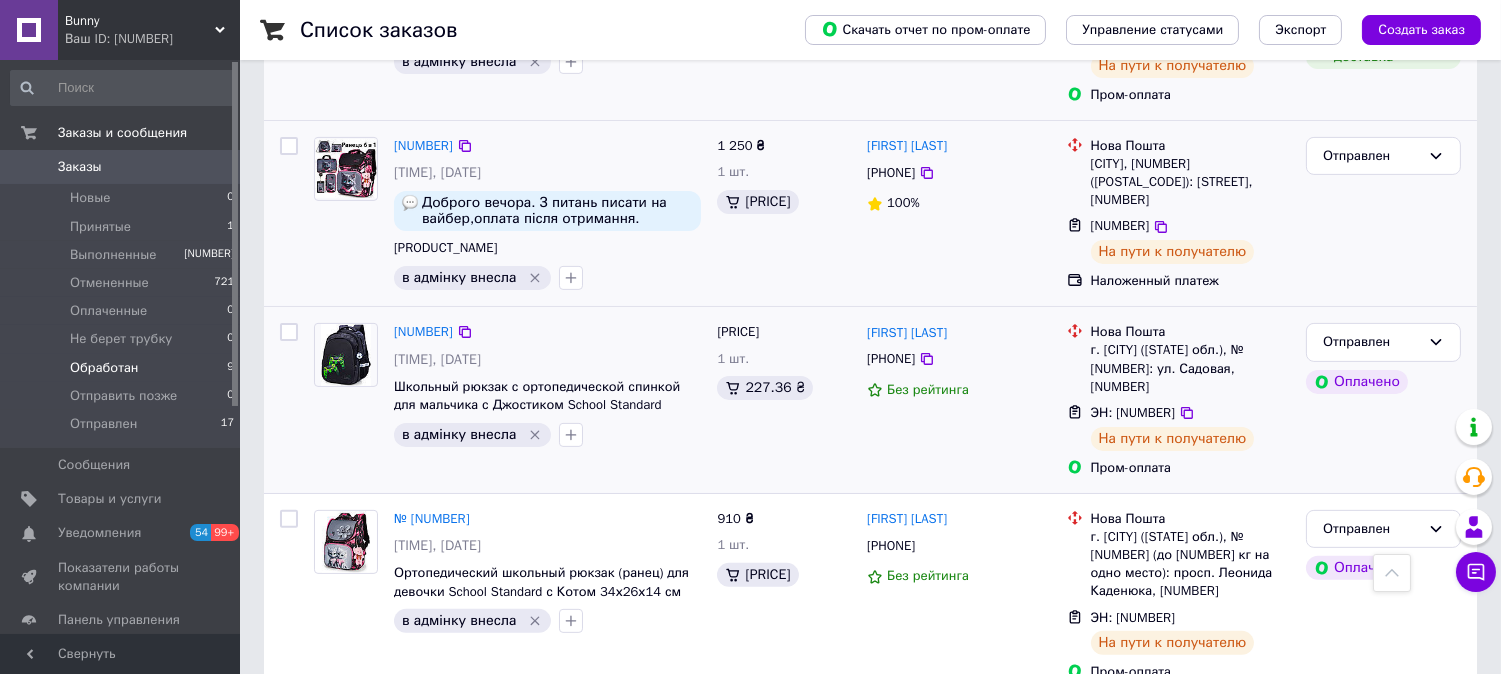 click on "Обработан" at bounding box center [104, 368] 